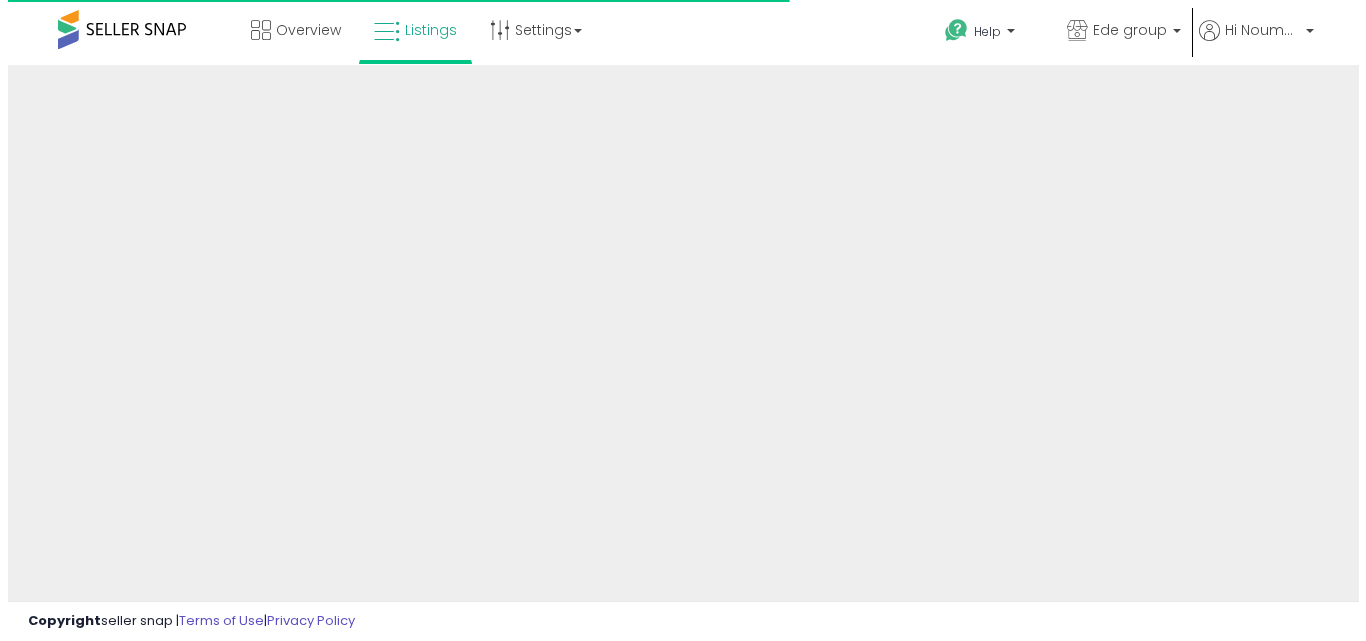 scroll, scrollTop: 254, scrollLeft: 0, axis: vertical 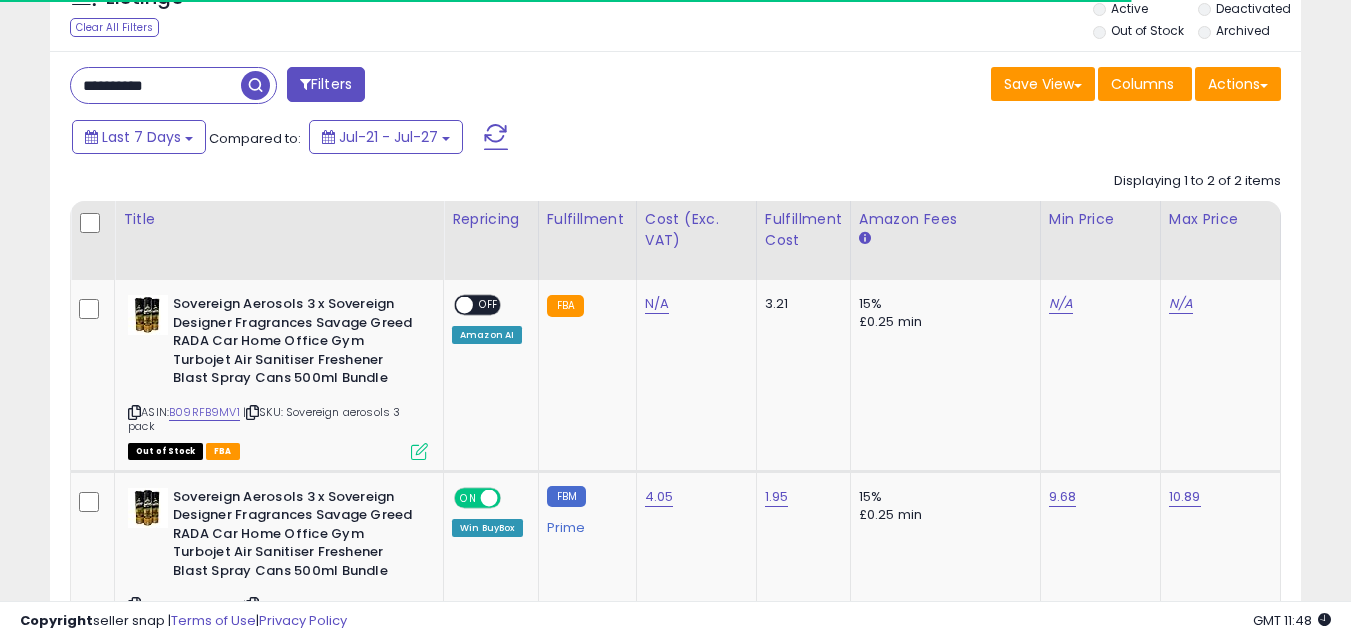 click on "**********" at bounding box center (156, 85) 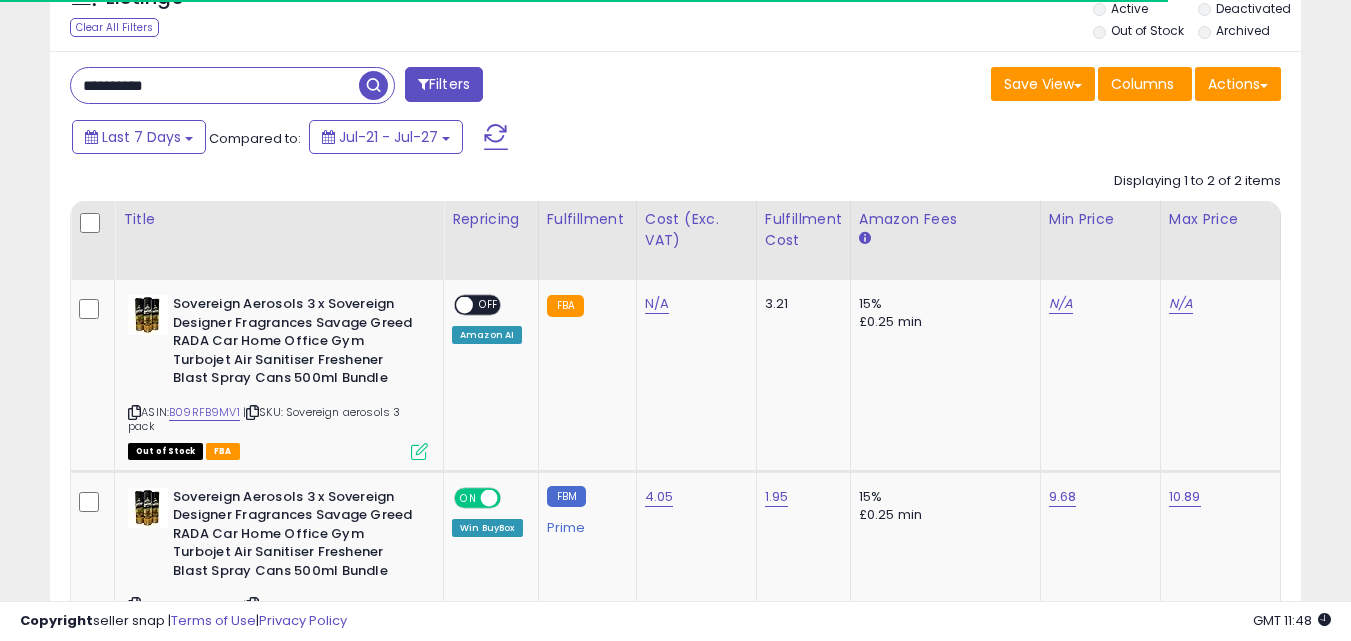 click on "**********" at bounding box center [215, 85] 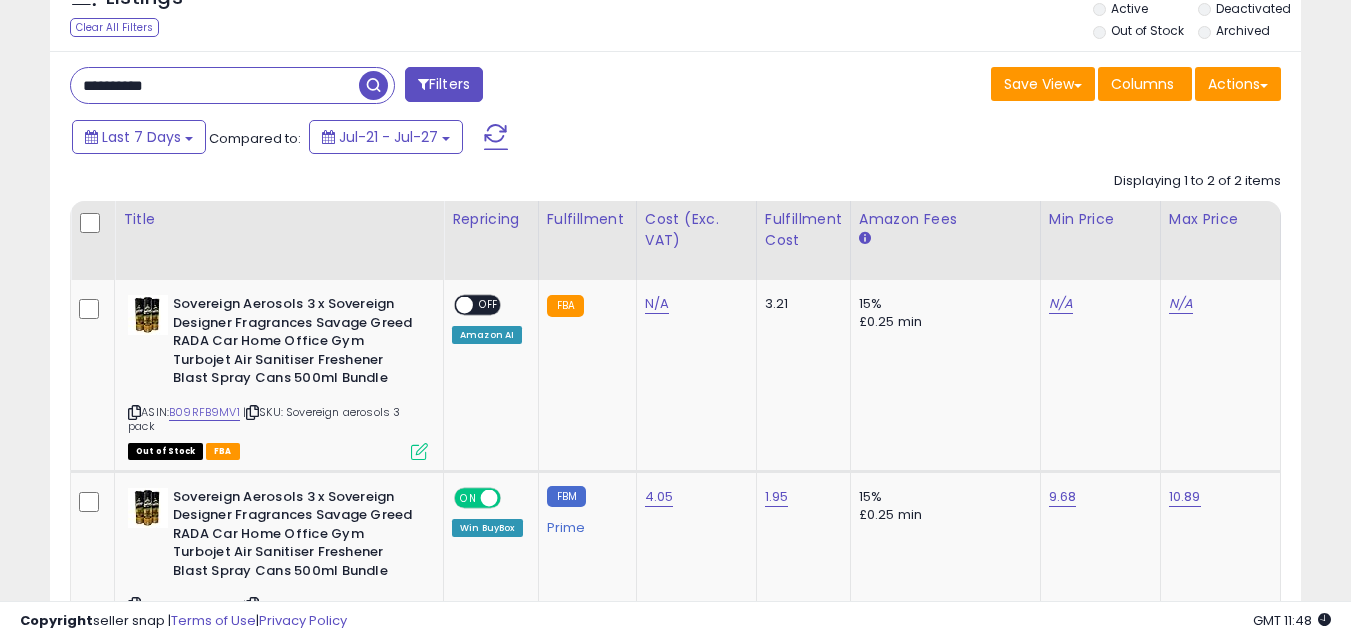 paste 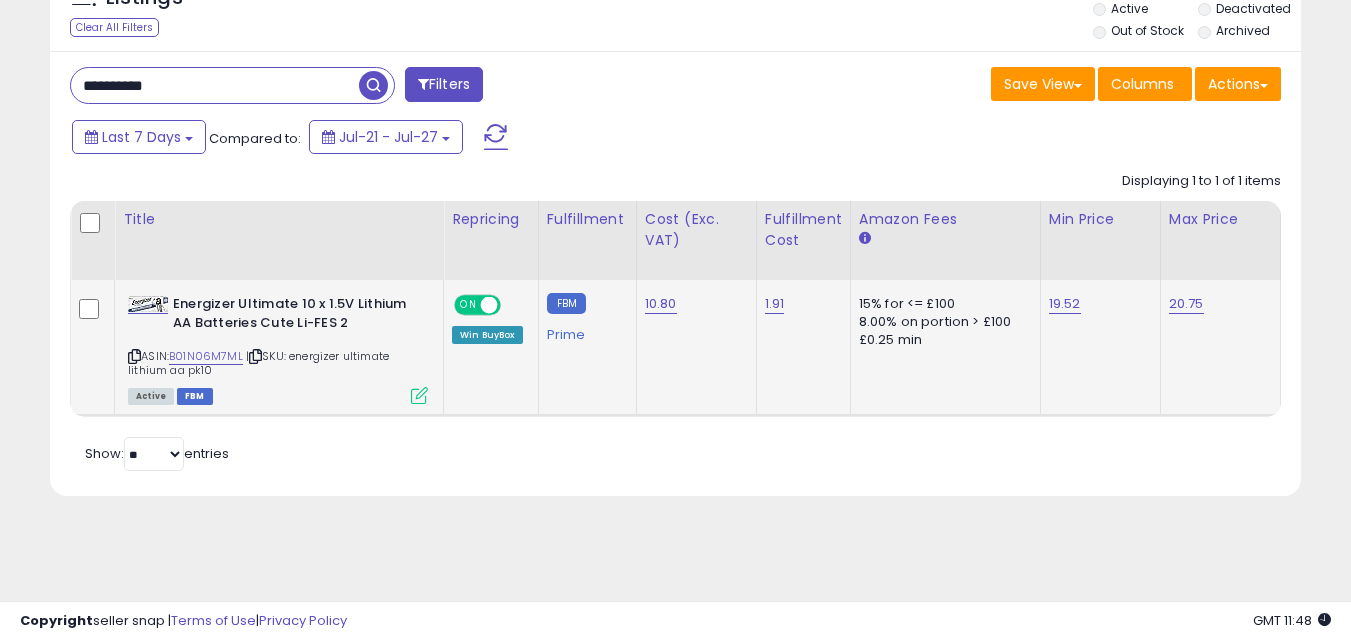 click at bounding box center (419, 395) 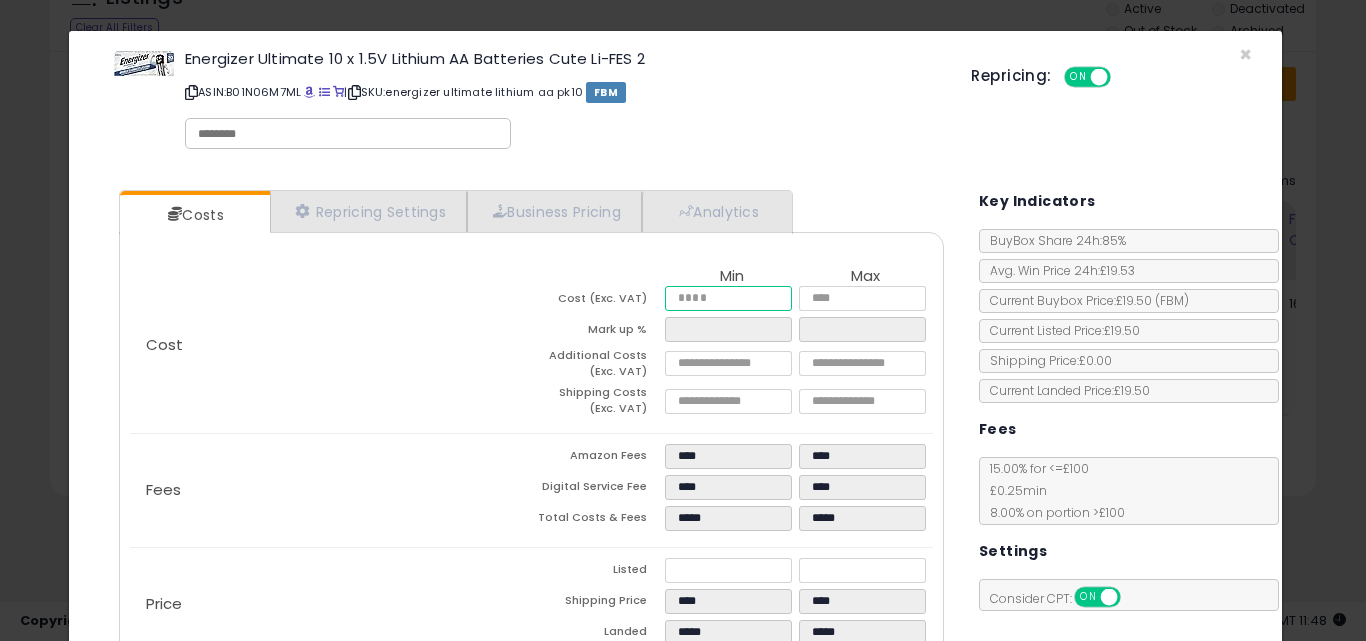 click on "*****" at bounding box center [728, 298] 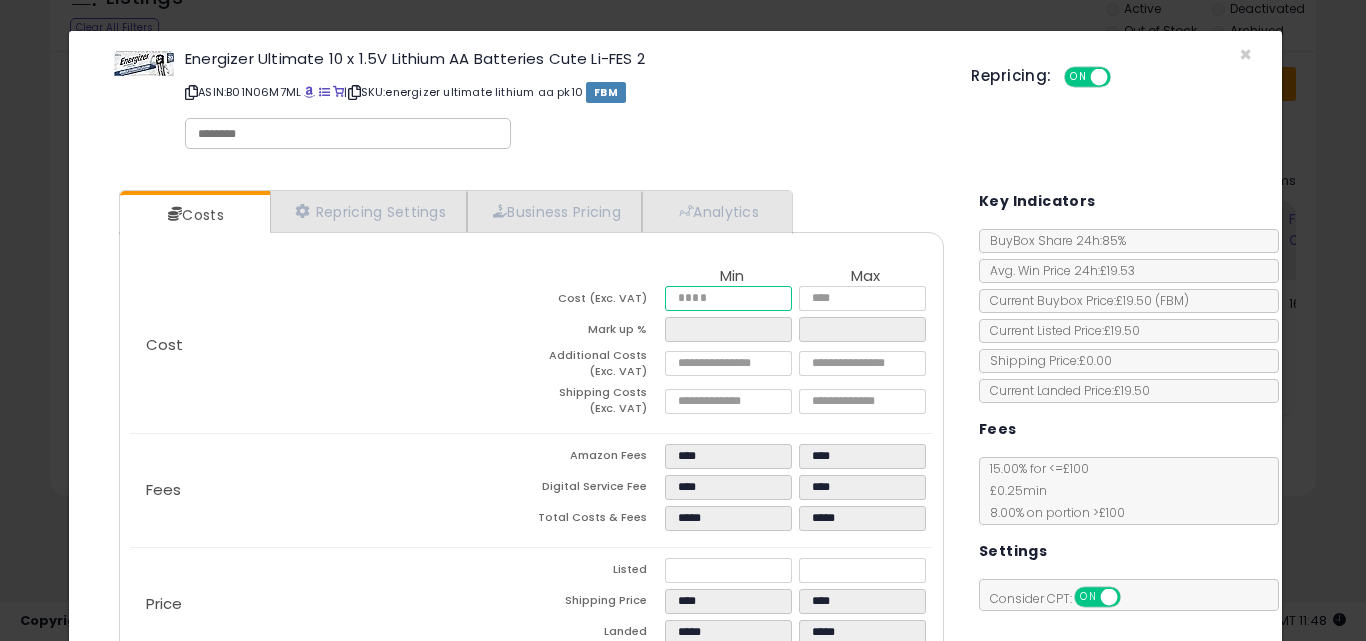 type on "**" 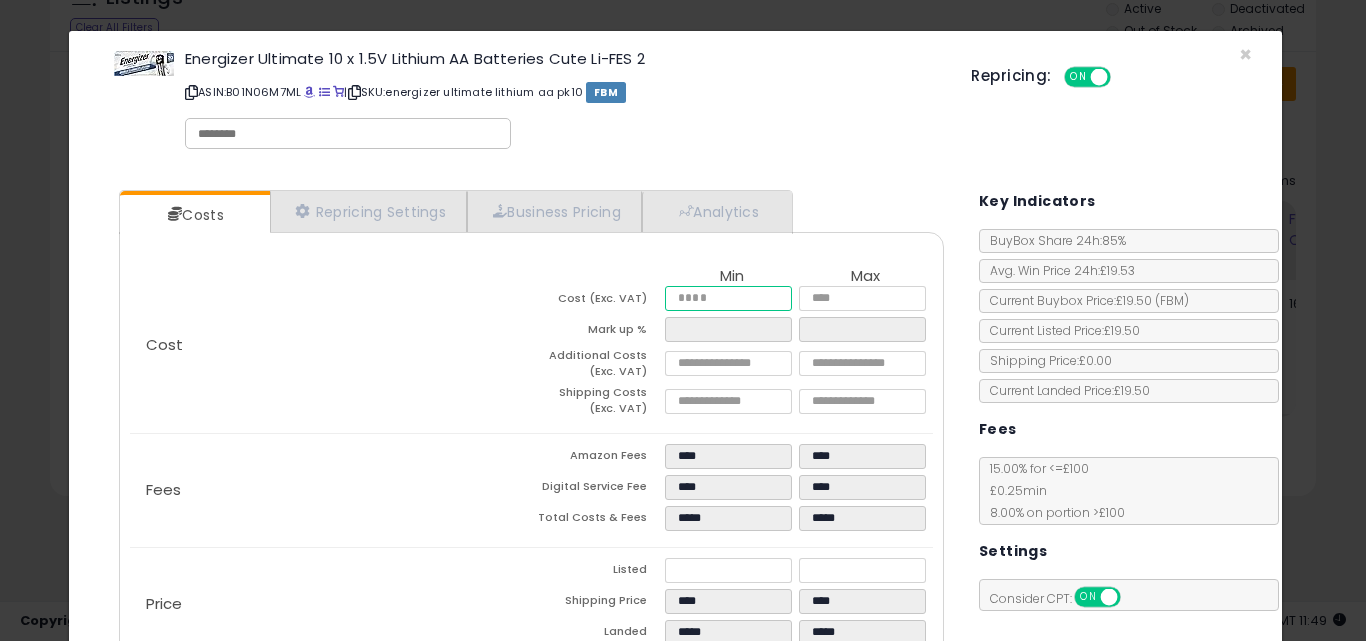 type on "*****" 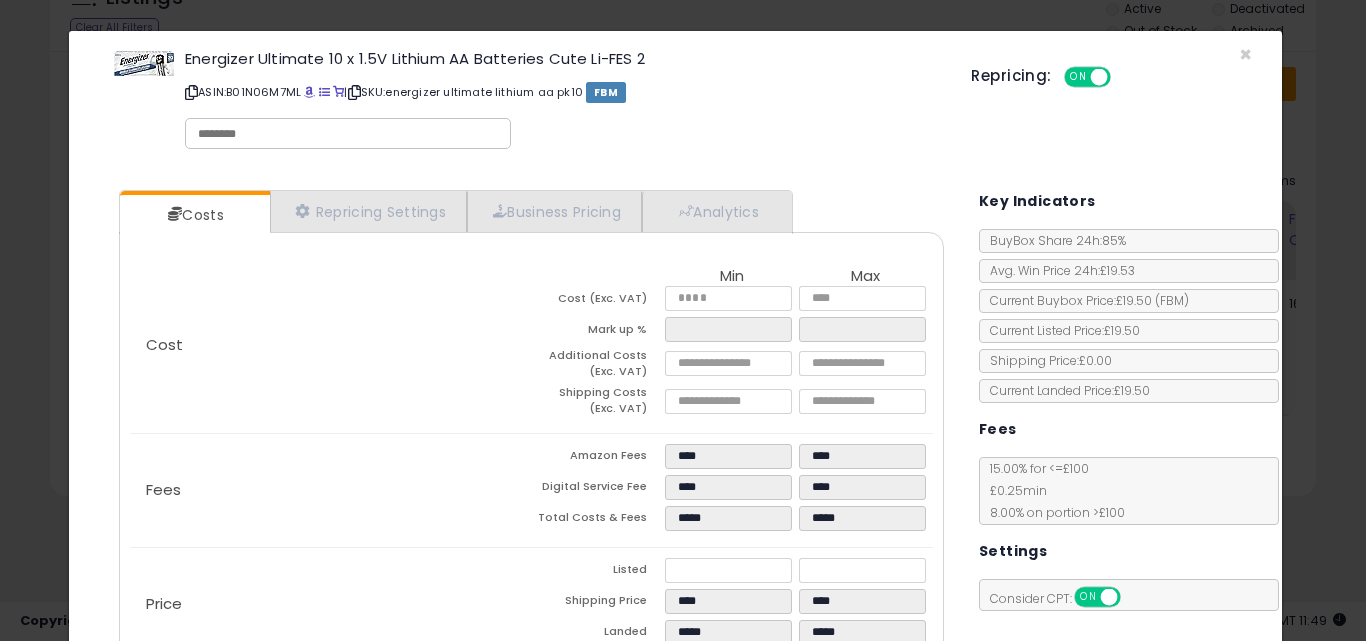 type on "****" 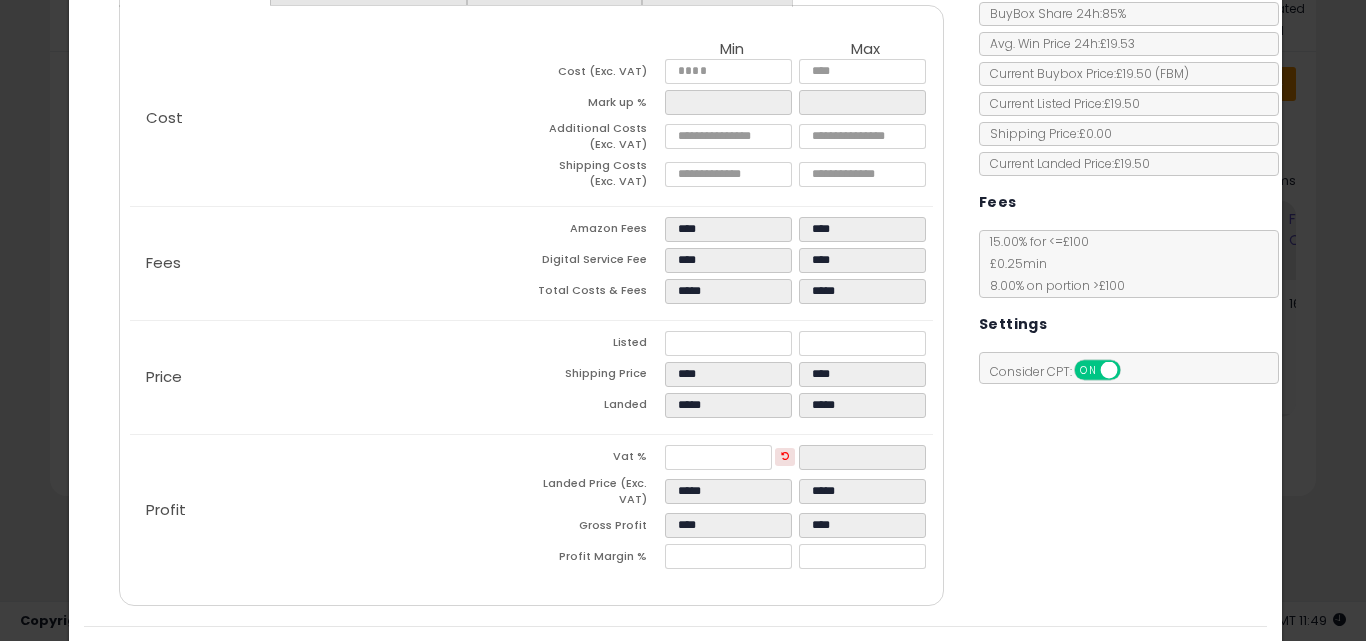 scroll, scrollTop: 253, scrollLeft: 0, axis: vertical 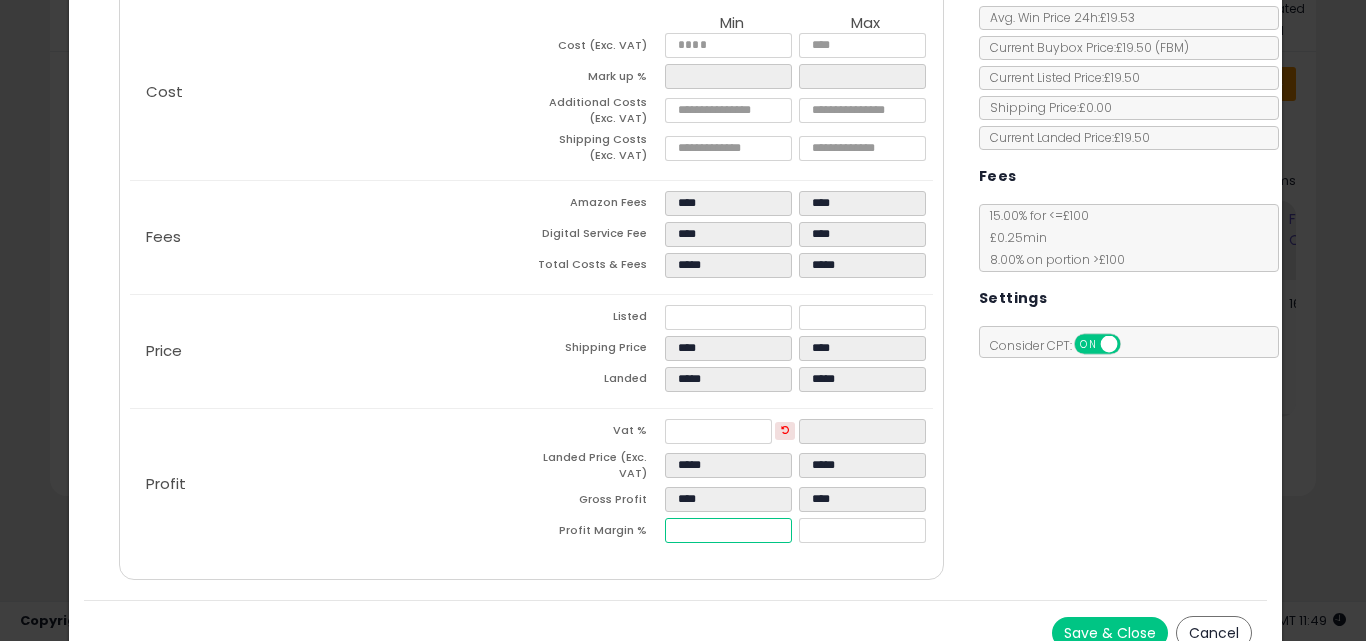 click on "****" at bounding box center (728, 530) 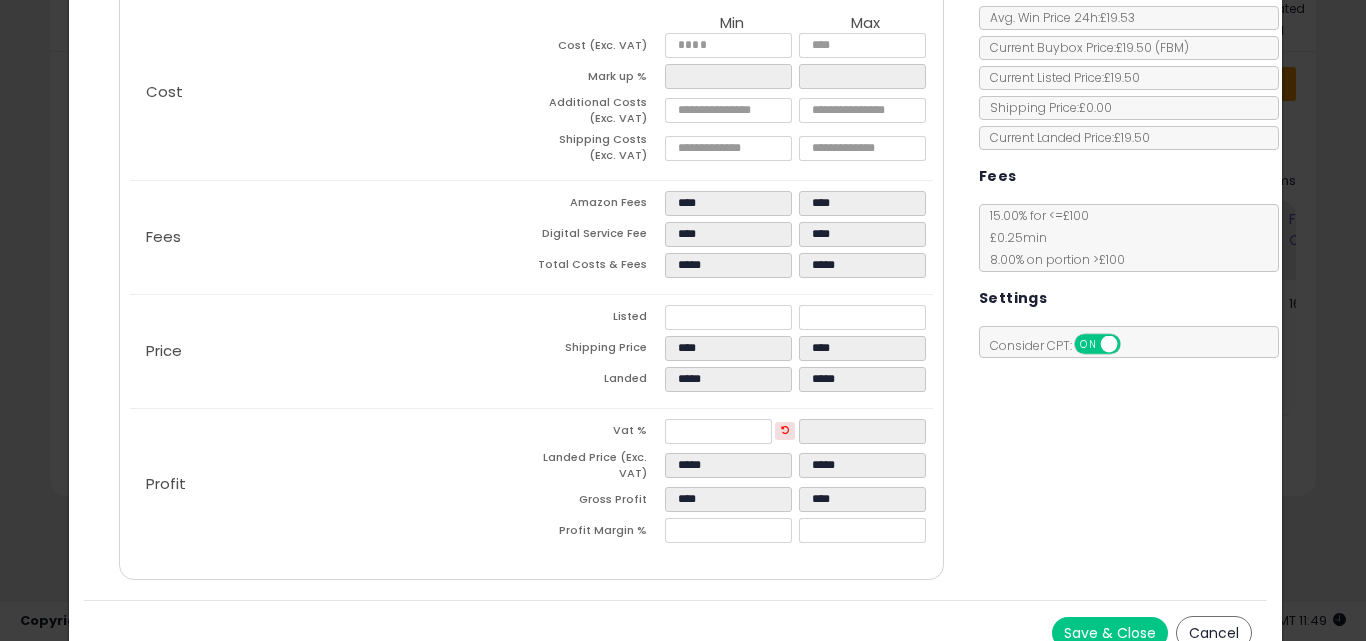 type on "****" 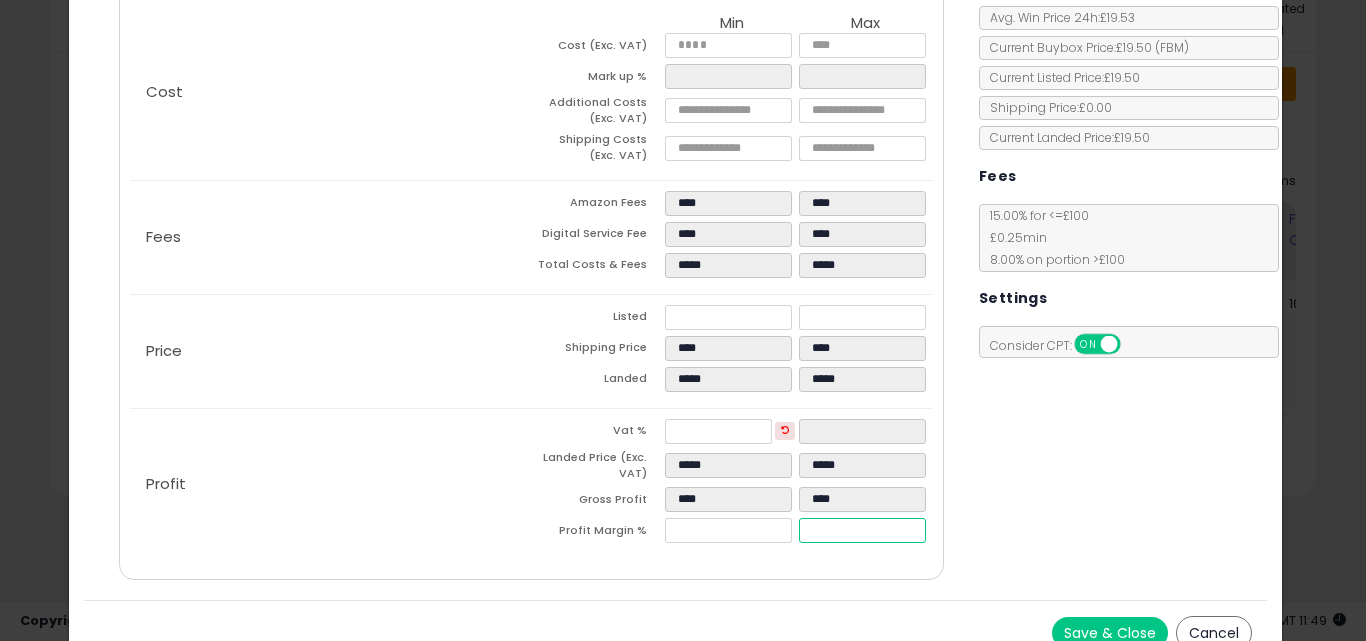 click on "****" at bounding box center (862, 530) 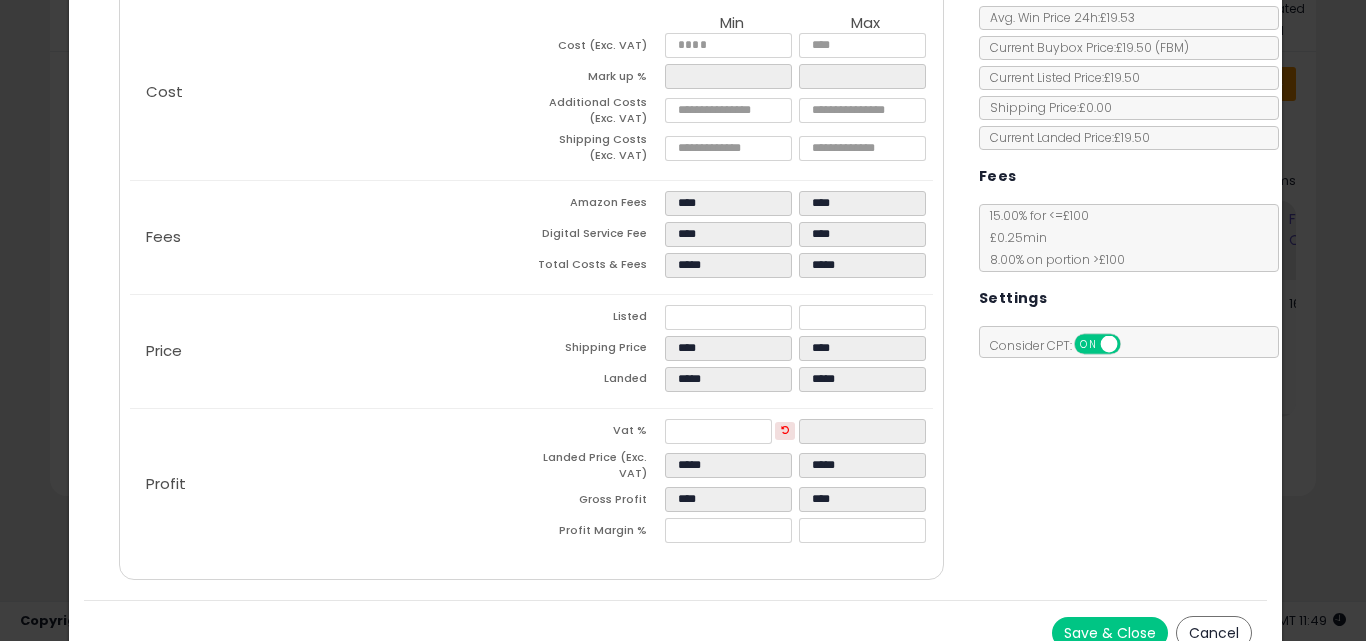 click on "Save & Close
Cancel" at bounding box center [676, 632] 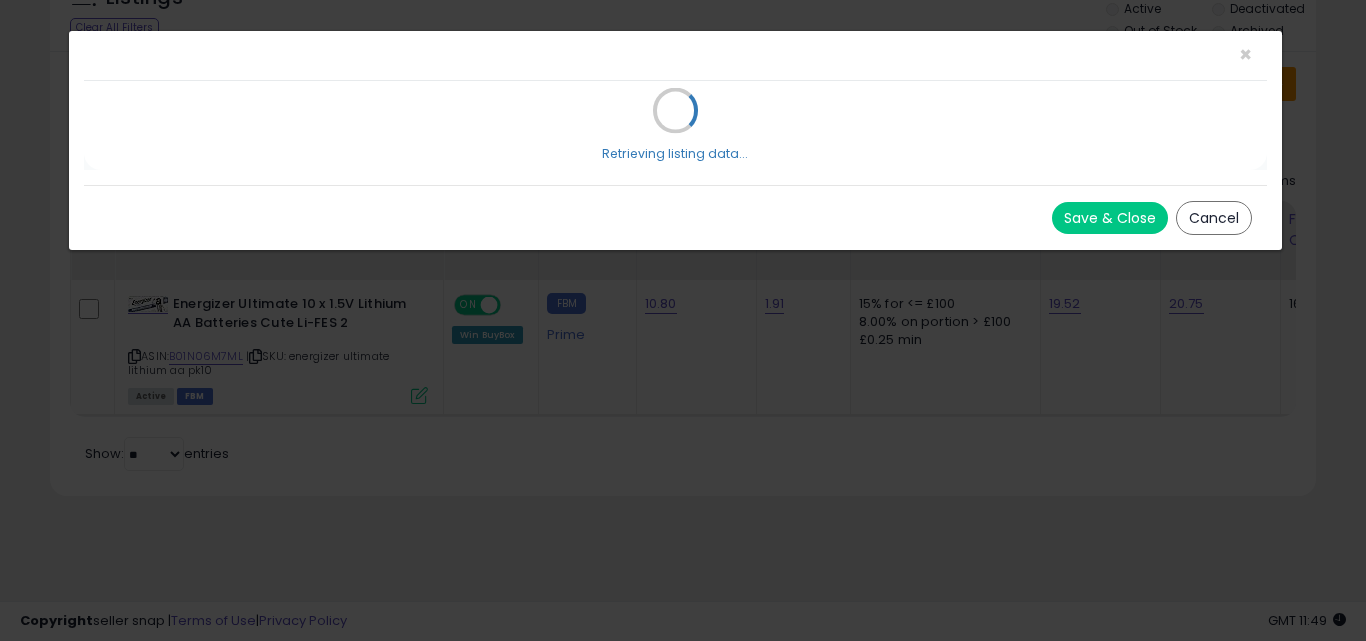 scroll, scrollTop: 0, scrollLeft: 0, axis: both 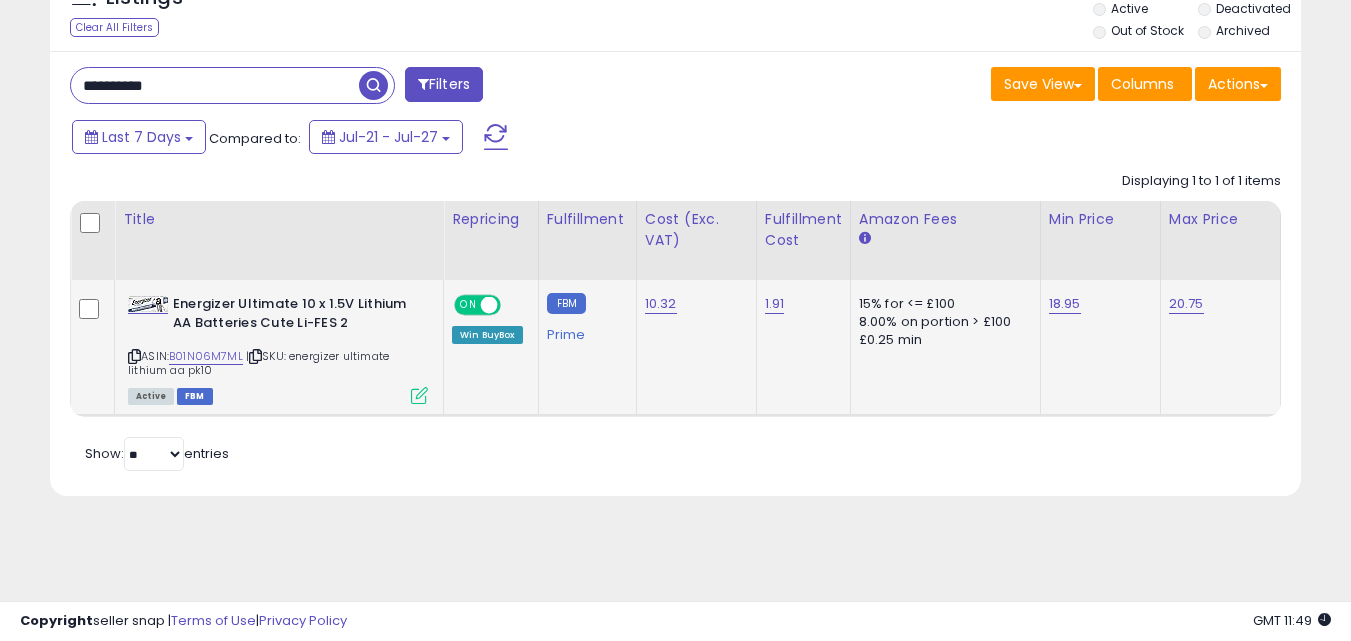 click at bounding box center [419, 395] 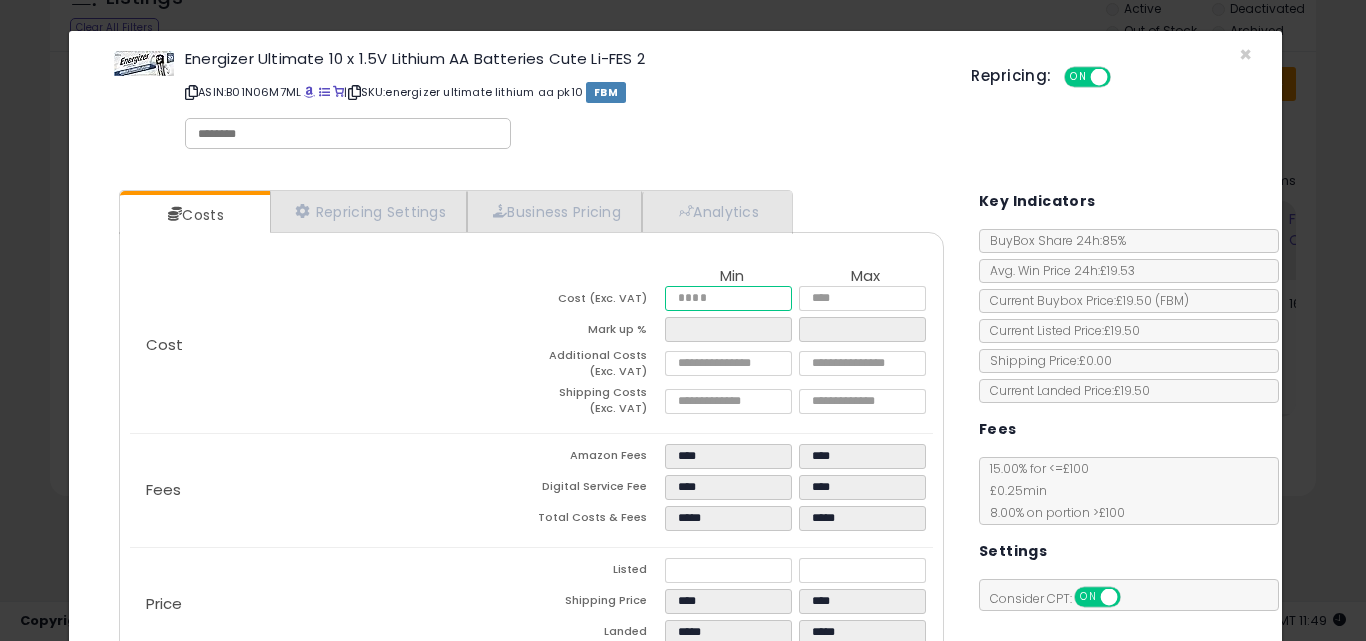 click on "*****" at bounding box center [728, 298] 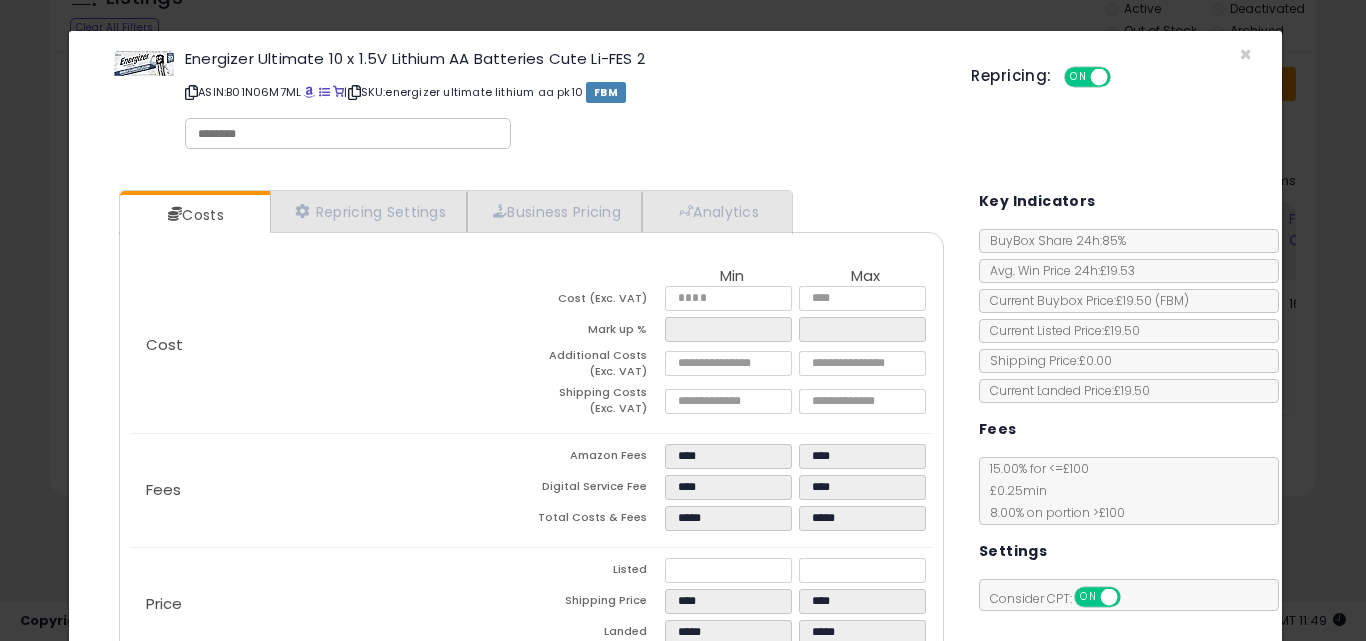 type on "*****" 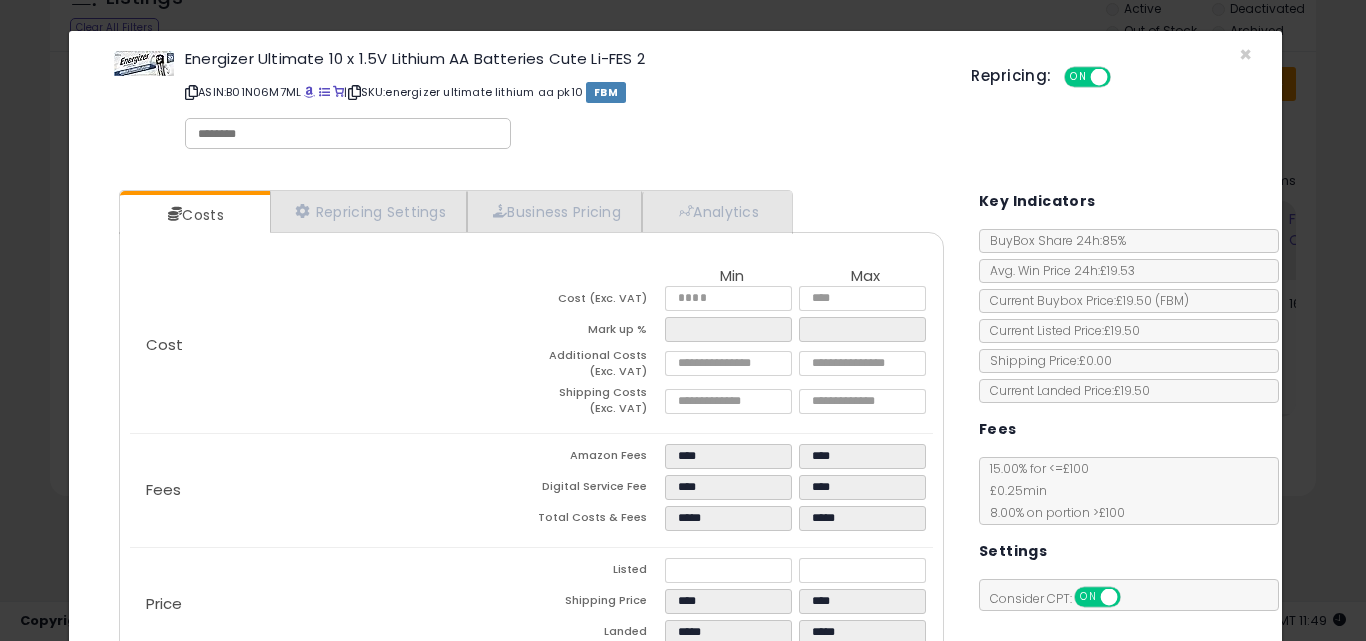 scroll, scrollTop: 277, scrollLeft: 0, axis: vertical 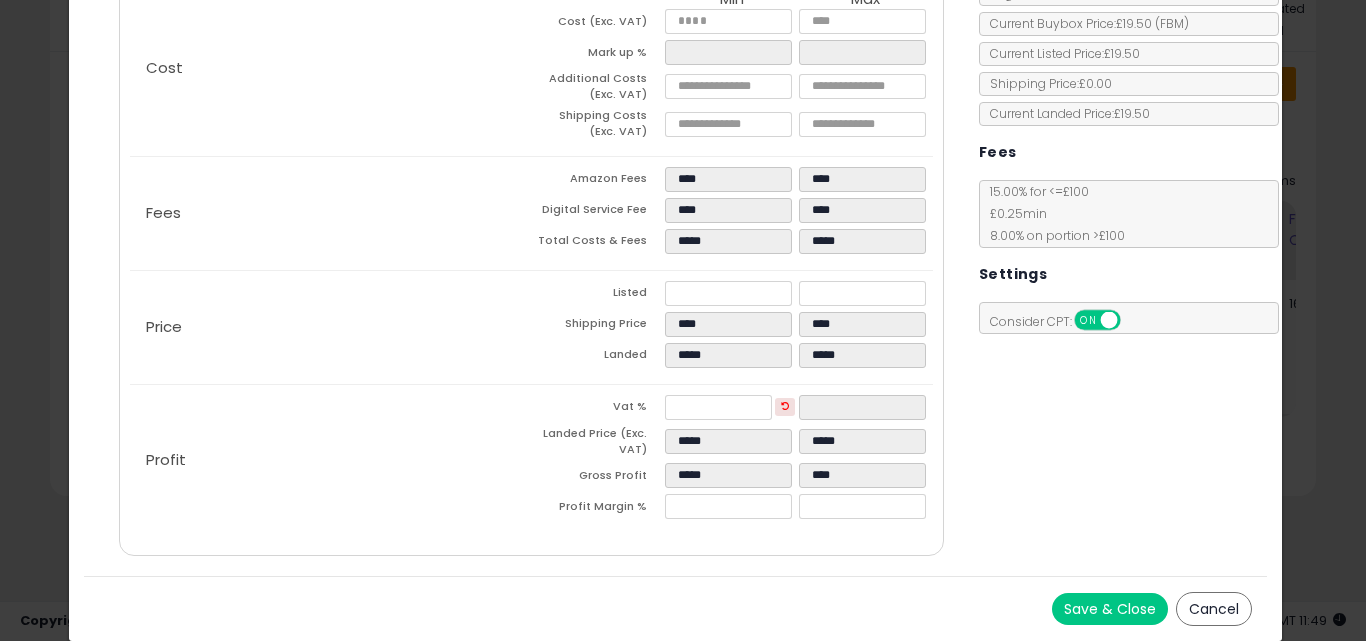 click on "Save & Close" at bounding box center (1110, 609) 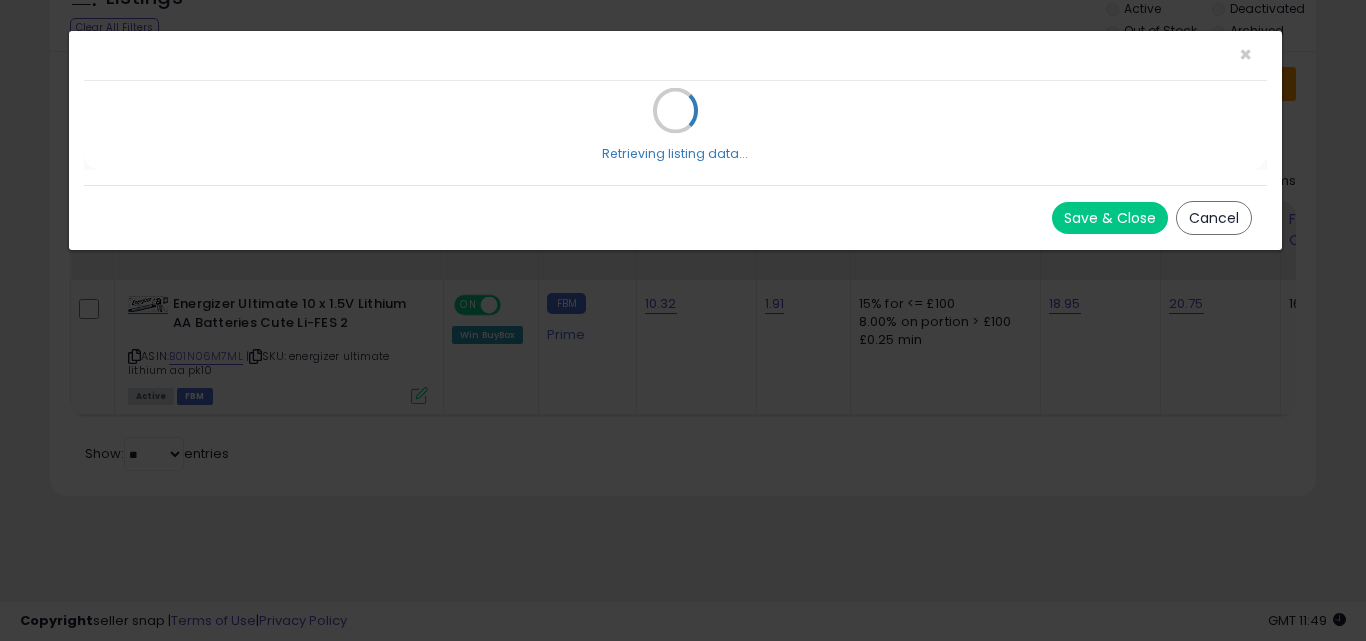 scroll, scrollTop: 0, scrollLeft: 0, axis: both 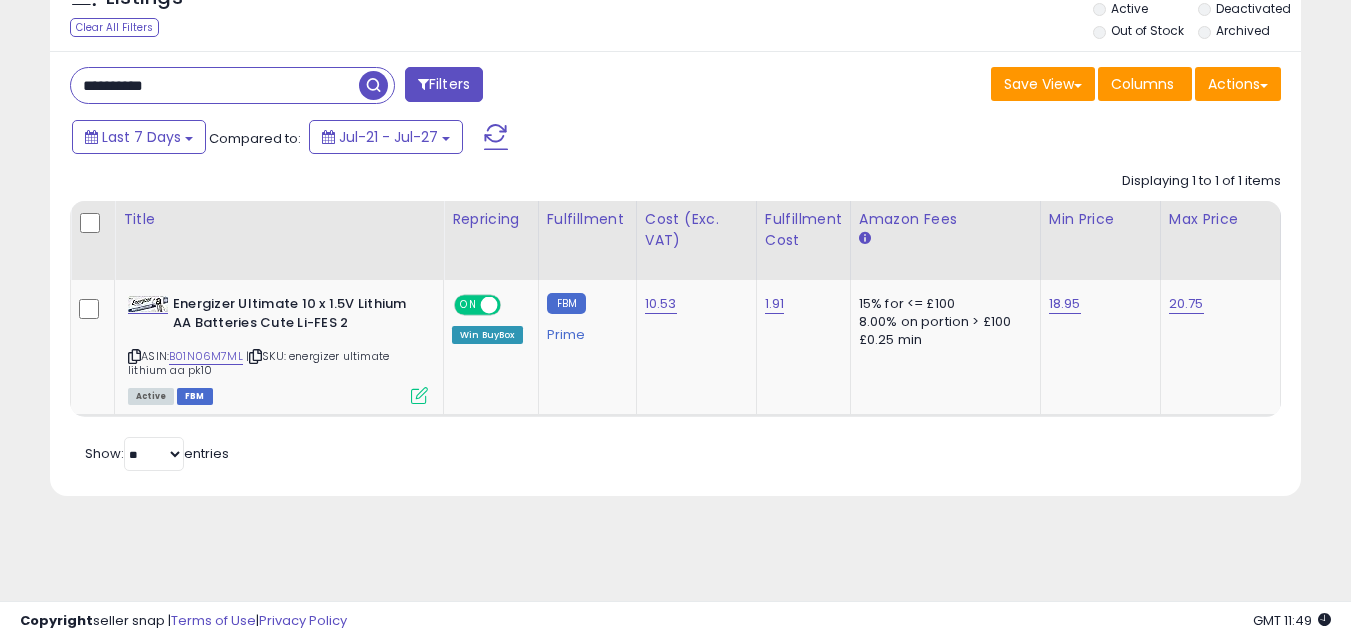 click on "**********" at bounding box center [215, 85] 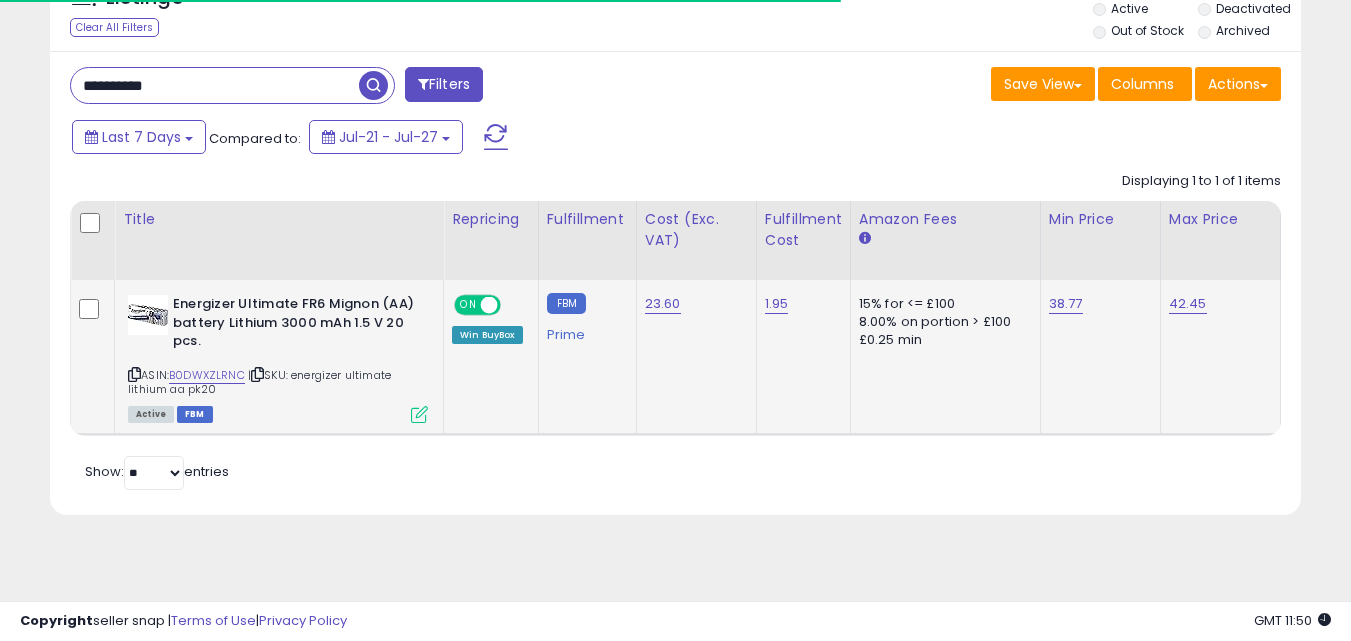 click on "Active FBM" at bounding box center [278, 413] 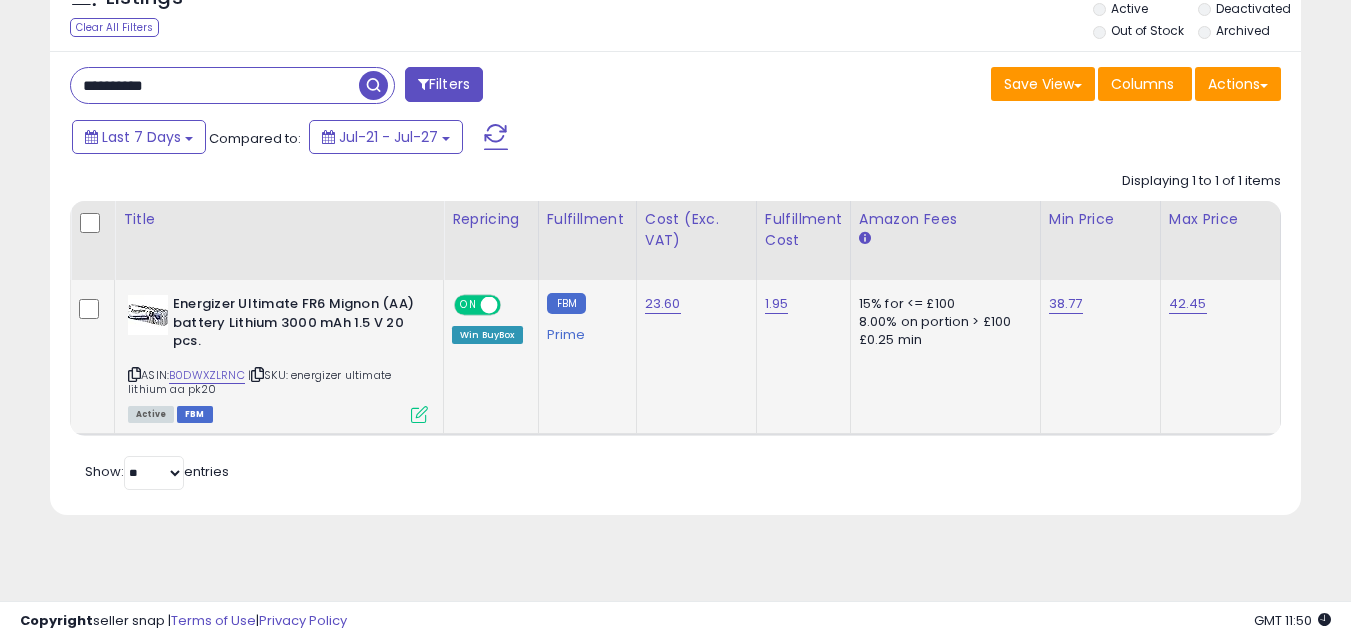 click at bounding box center (419, 414) 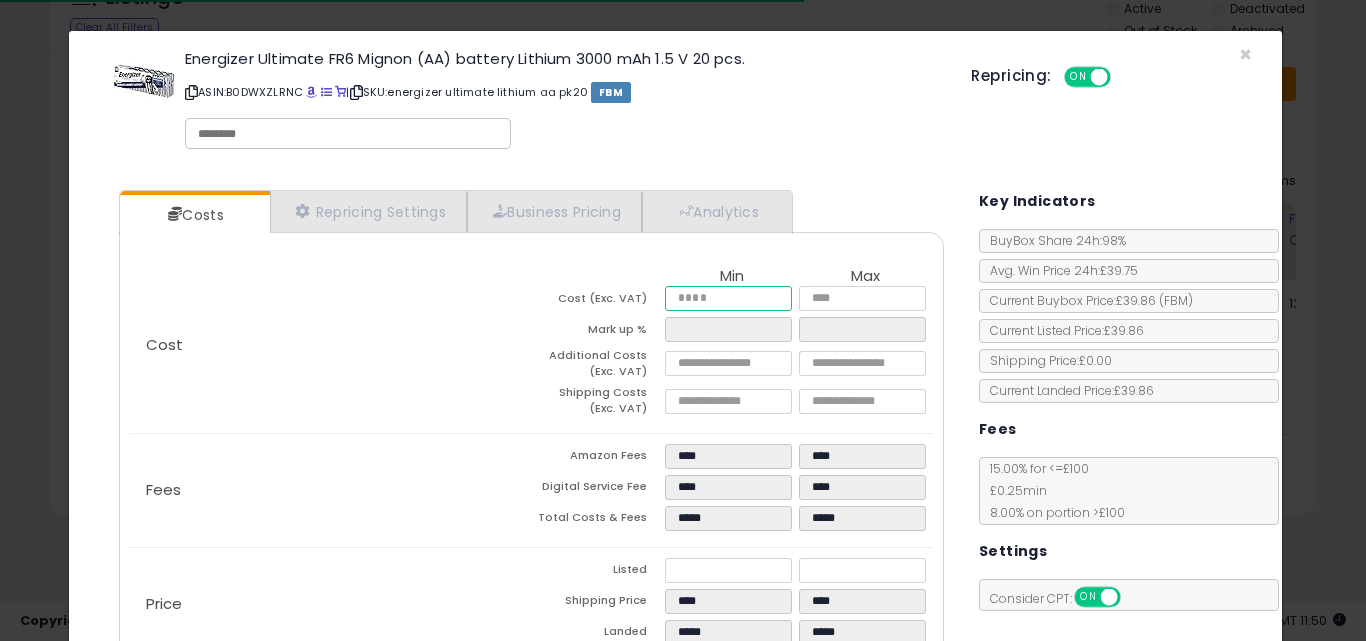 click on "*****" at bounding box center (728, 298) 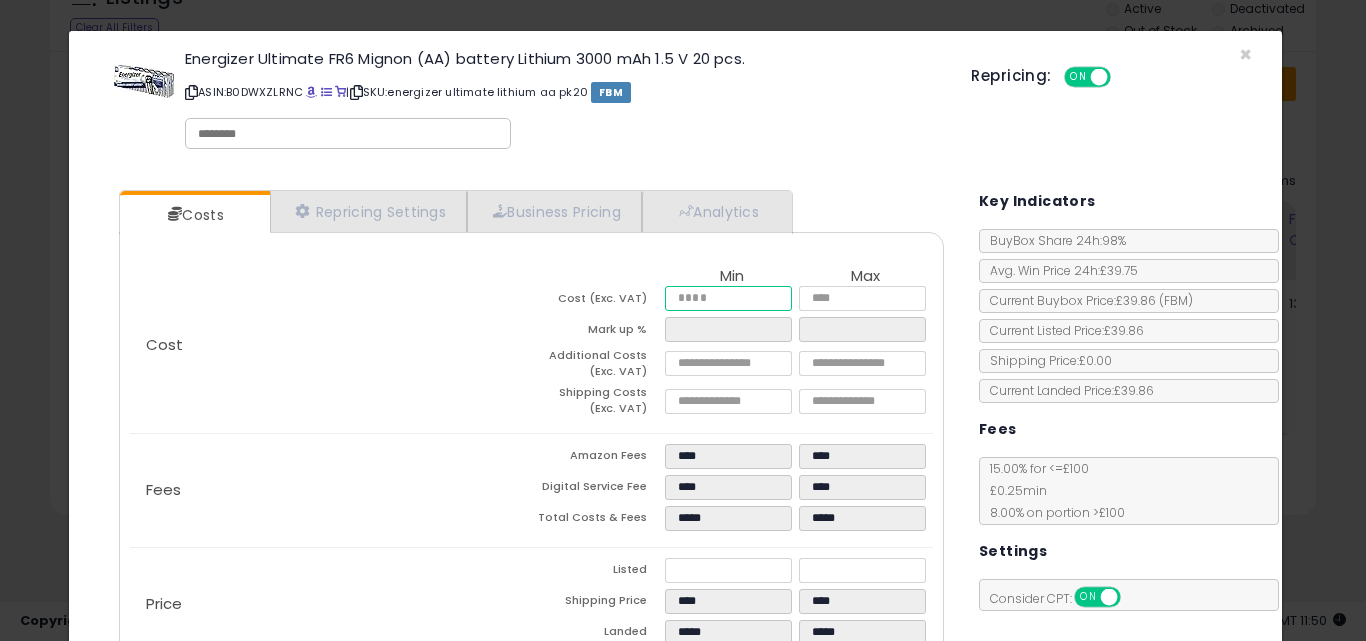 click on "*****" at bounding box center (728, 298) 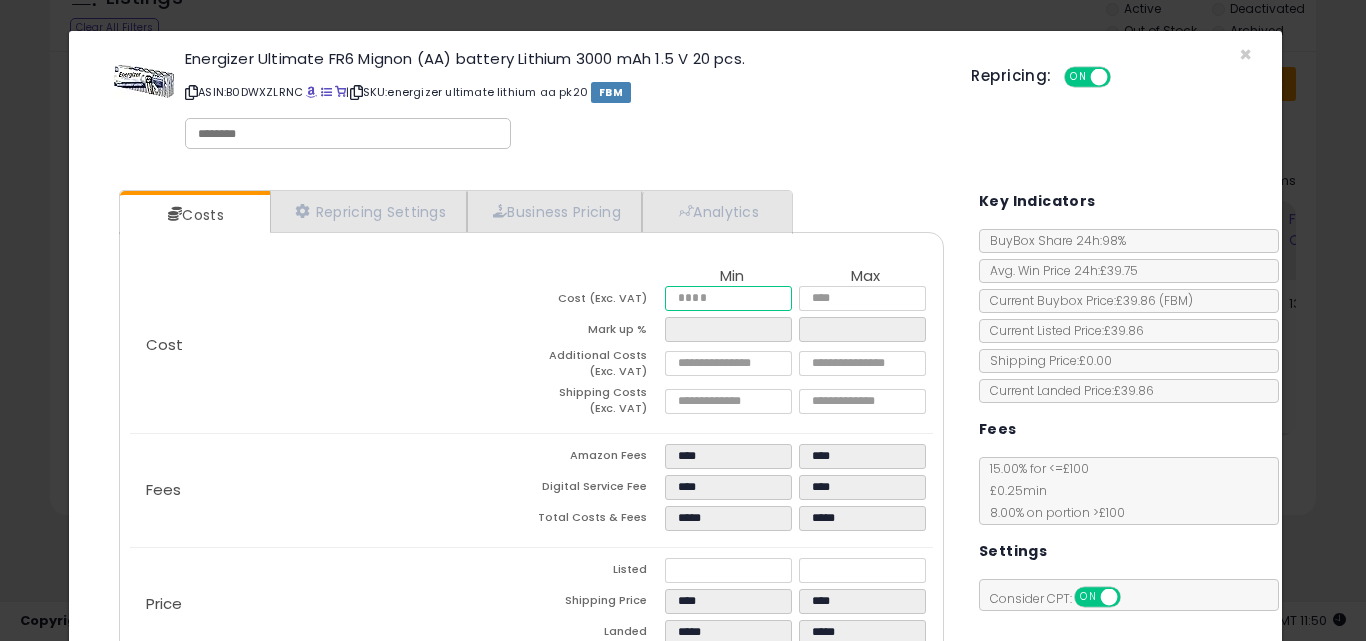 type on "*" 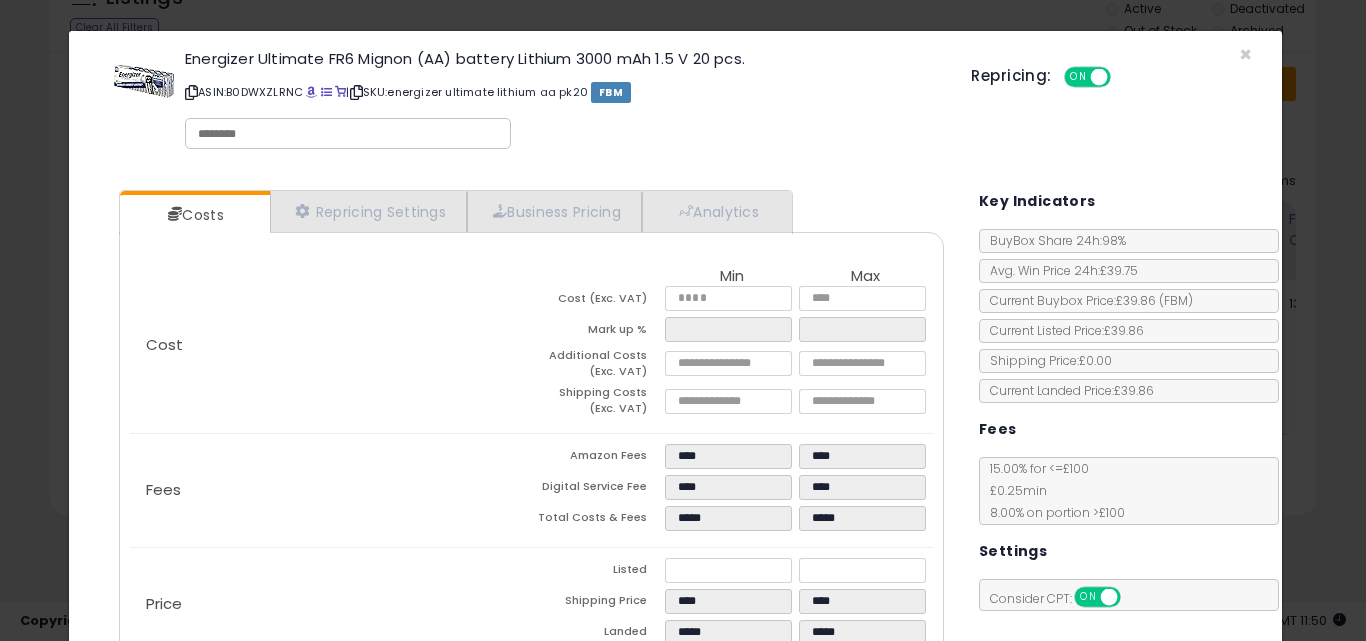 type on "*****" 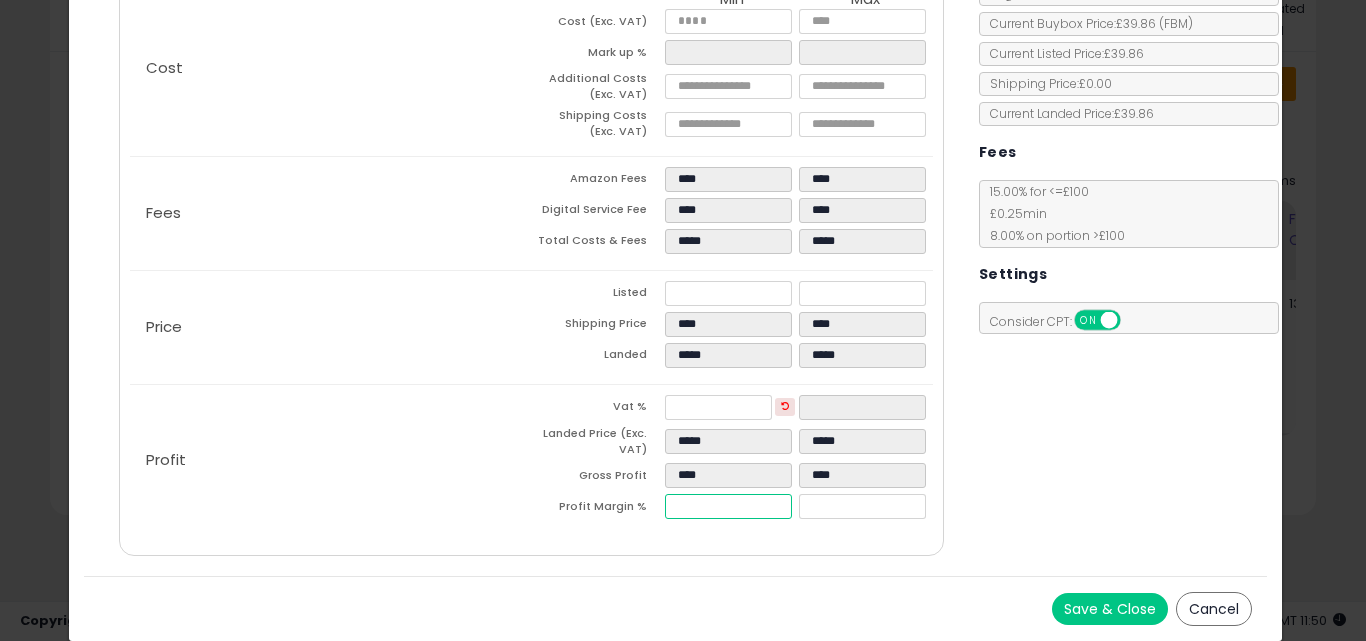 click on "****" at bounding box center (728, 506) 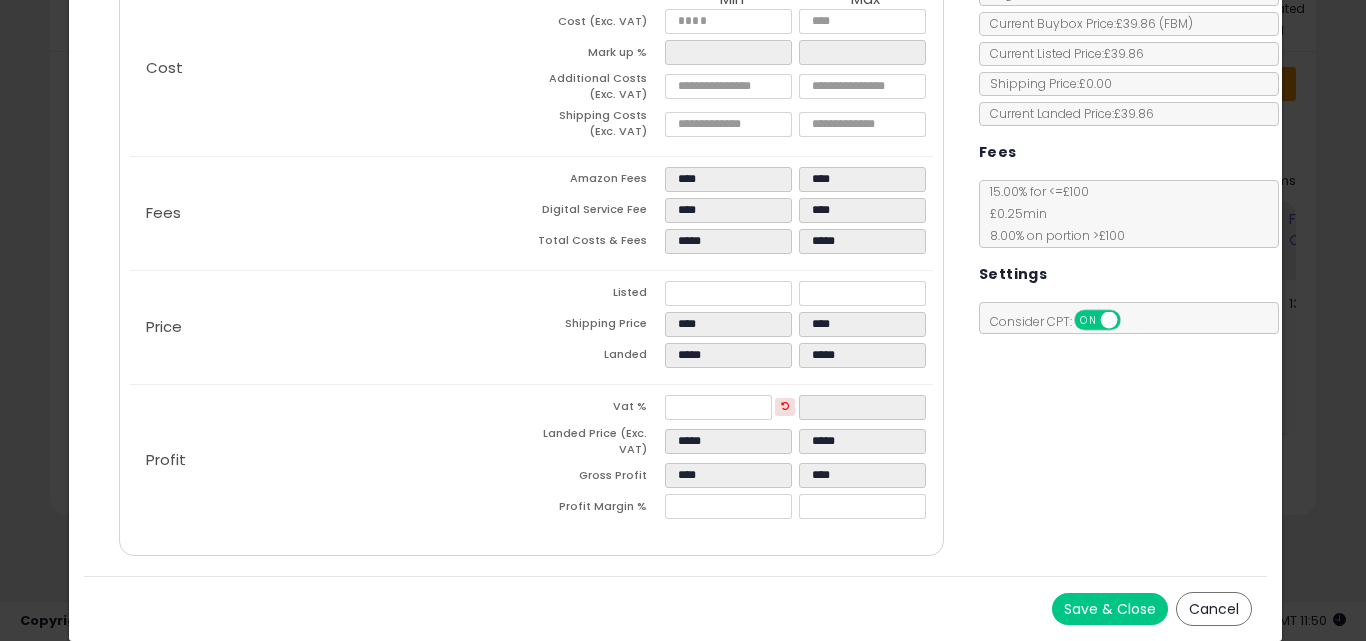type on "*****" 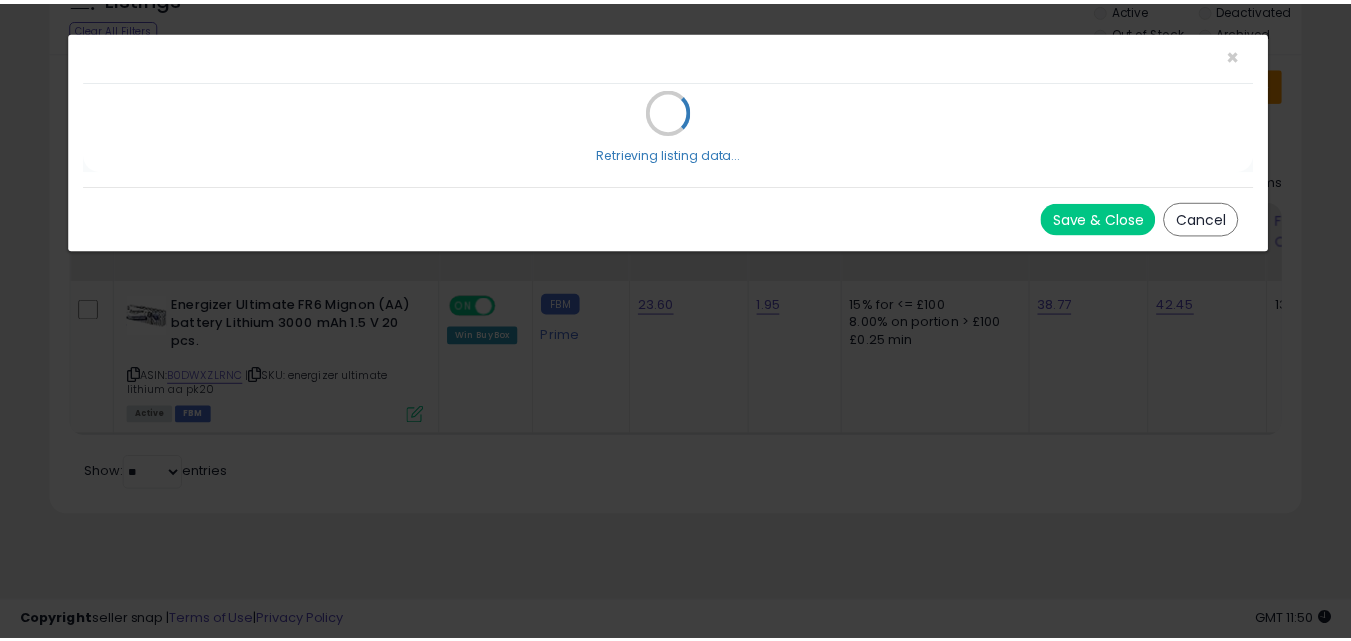 scroll, scrollTop: 0, scrollLeft: 0, axis: both 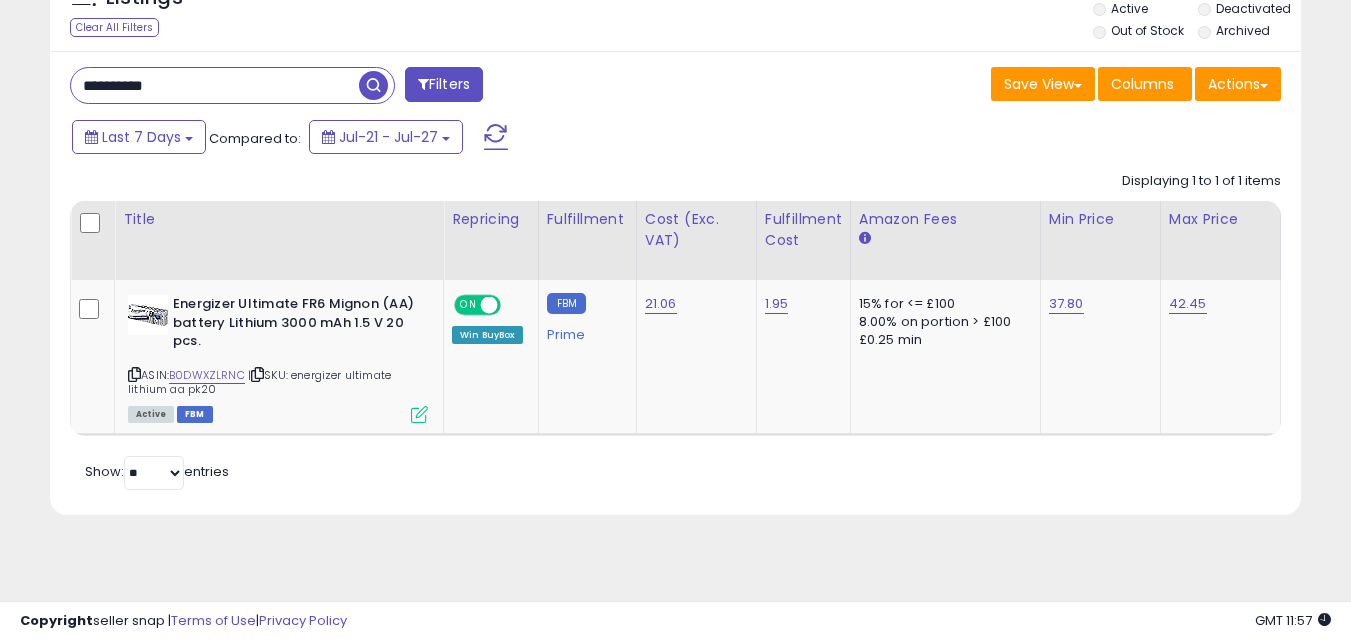 click on "**********" at bounding box center [215, 85] 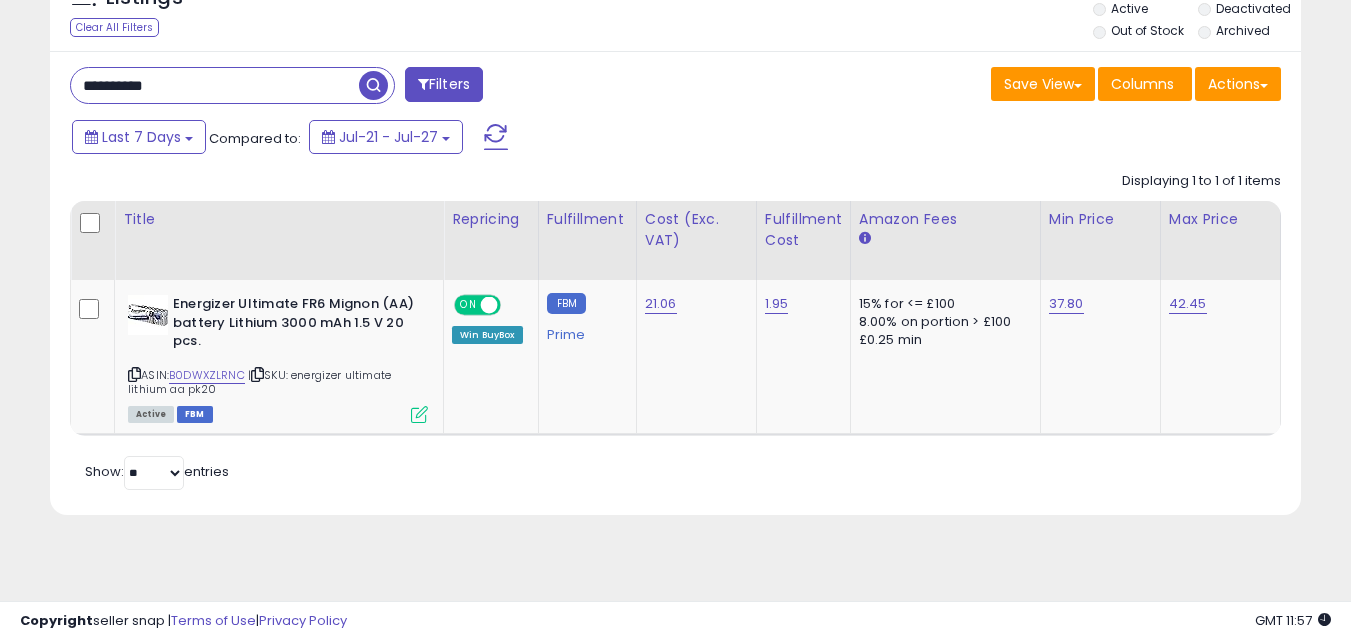 click on "**********" at bounding box center (215, 85) 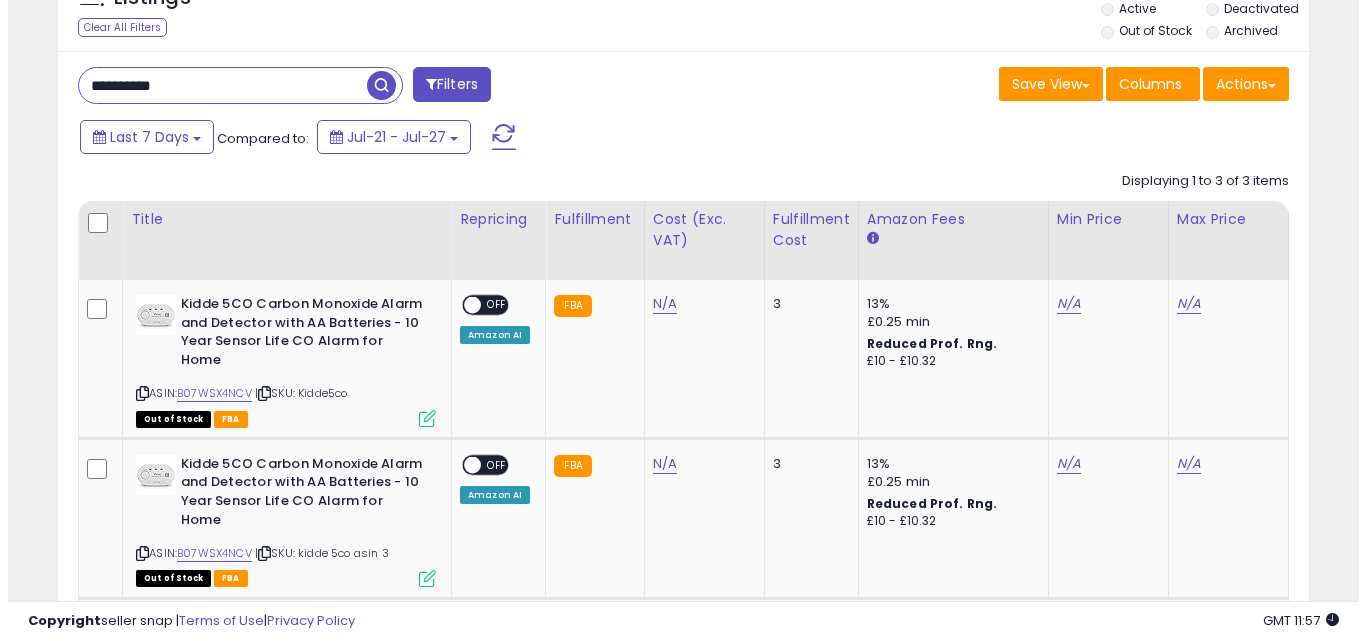 scroll, scrollTop: 486, scrollLeft: 0, axis: vertical 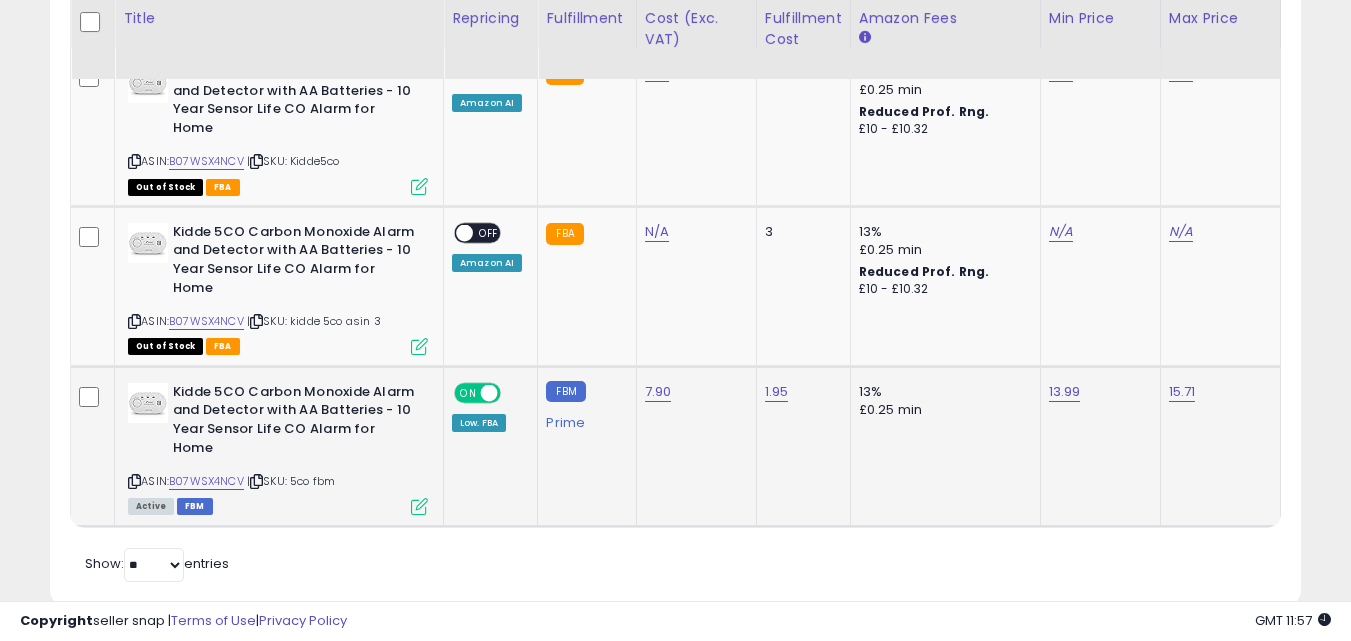 click at bounding box center [419, 506] 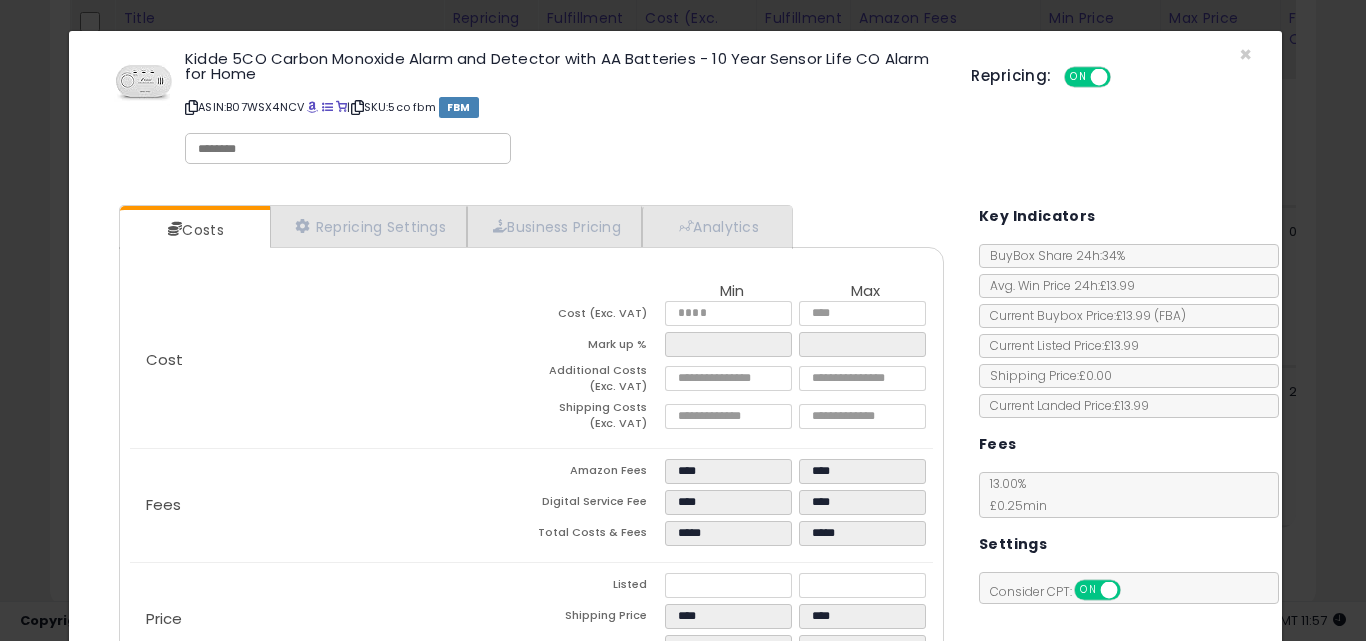 scroll, scrollTop: 40, scrollLeft: 0, axis: vertical 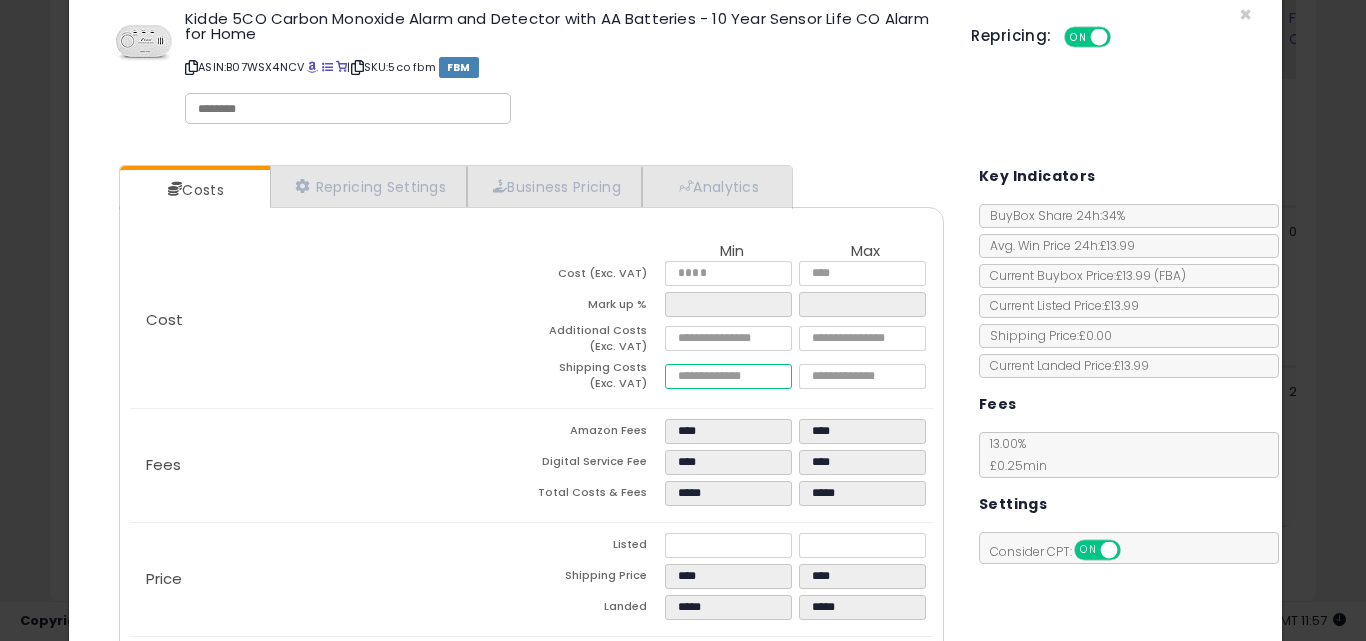 click on "****" at bounding box center (728, 376) 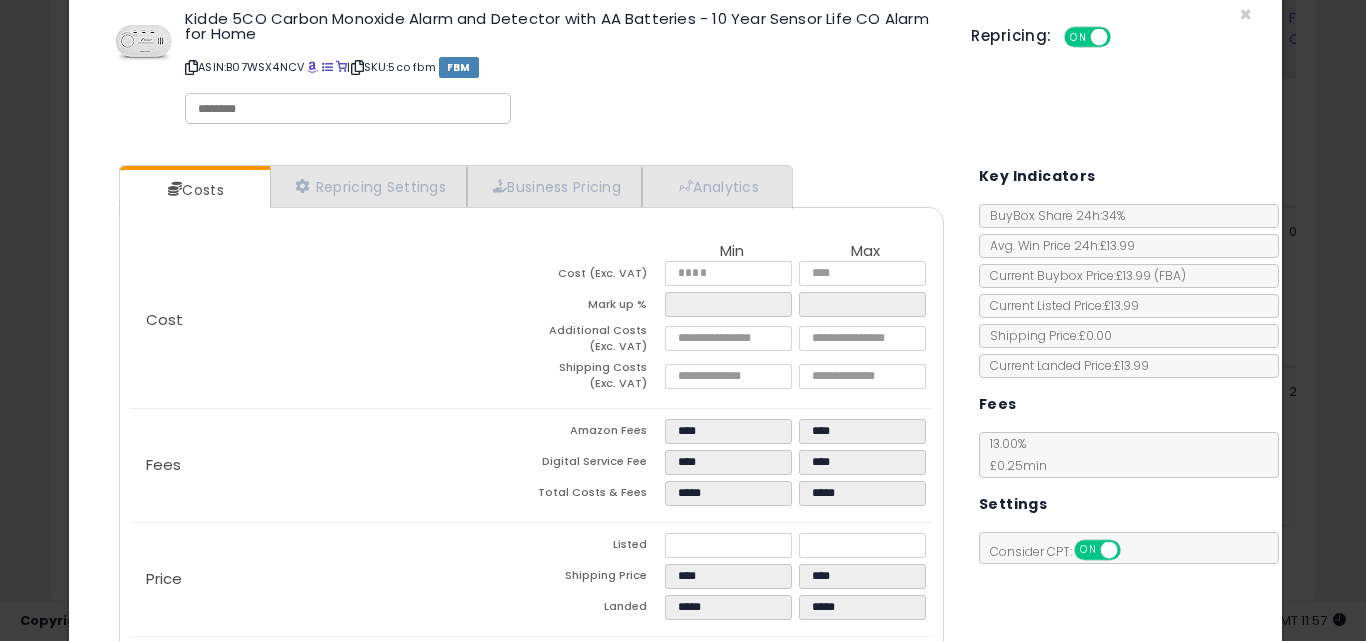 type on "*****" 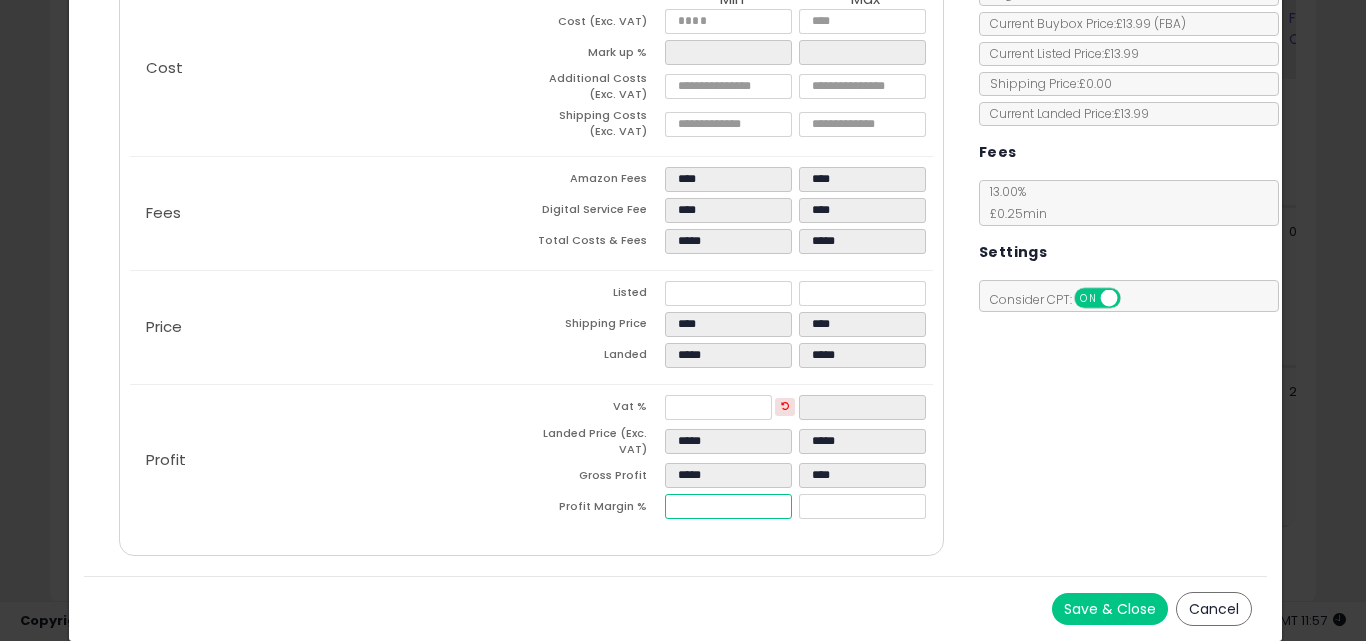click on "*****" at bounding box center (728, 506) 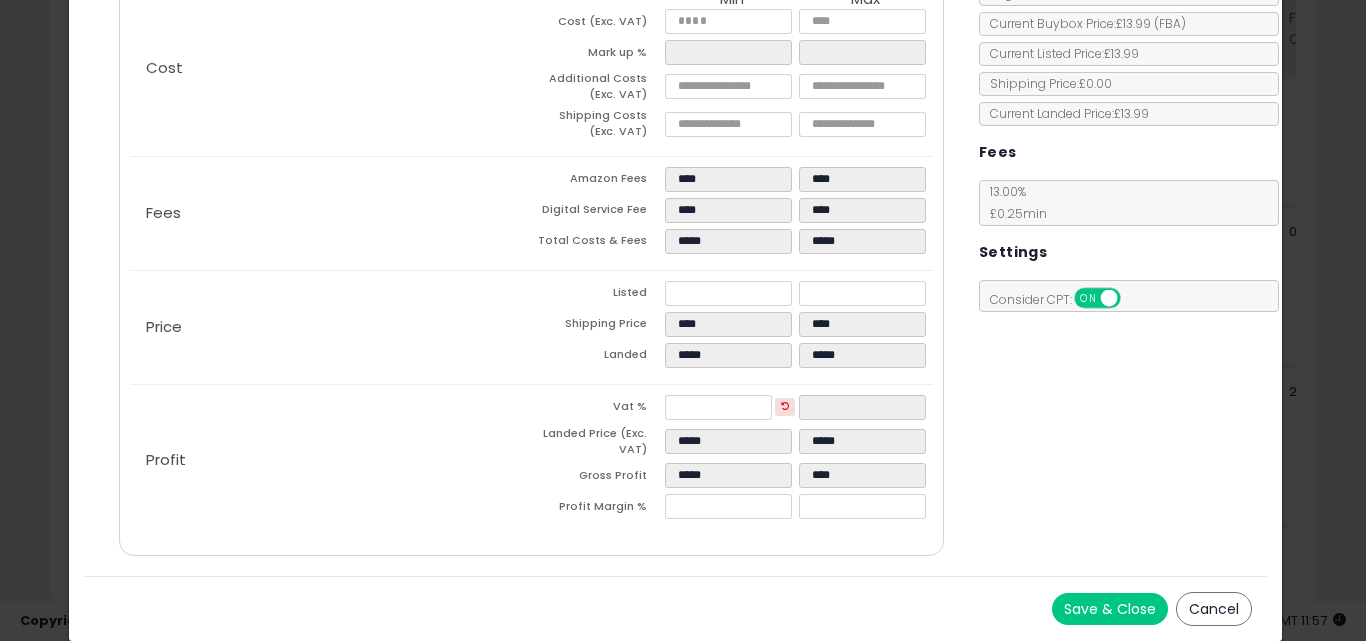 type on "****" 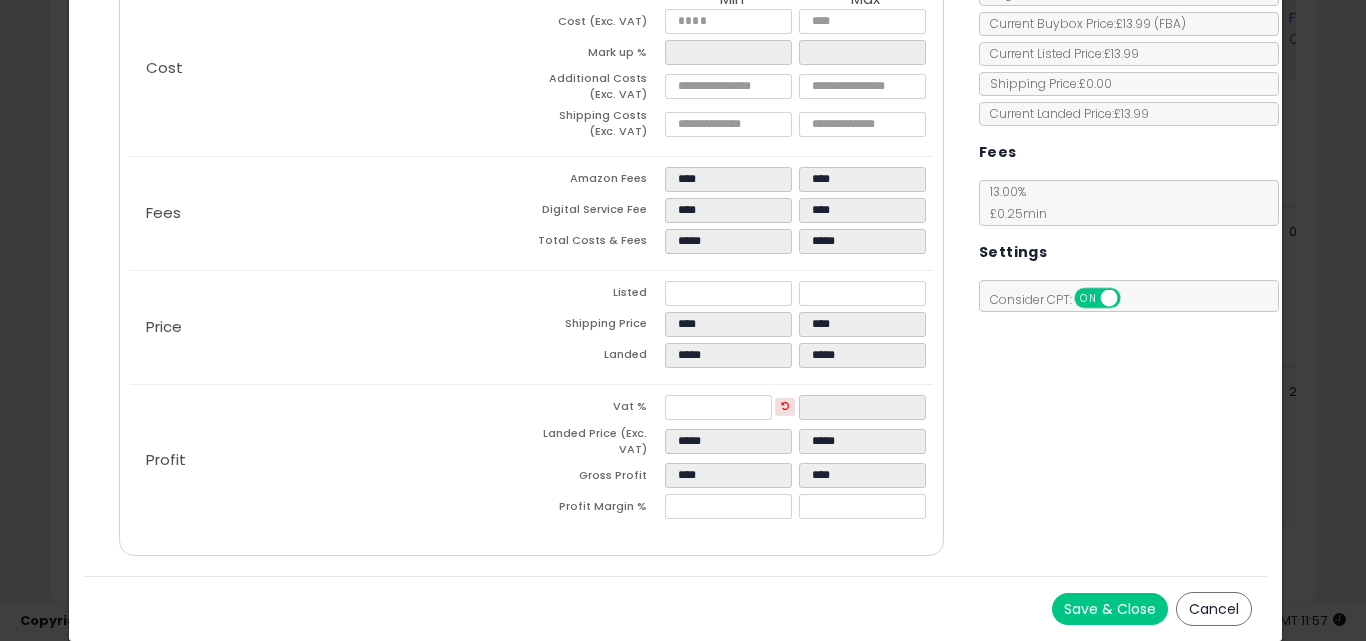 click on "Save & Close
Cancel" at bounding box center (676, 608) 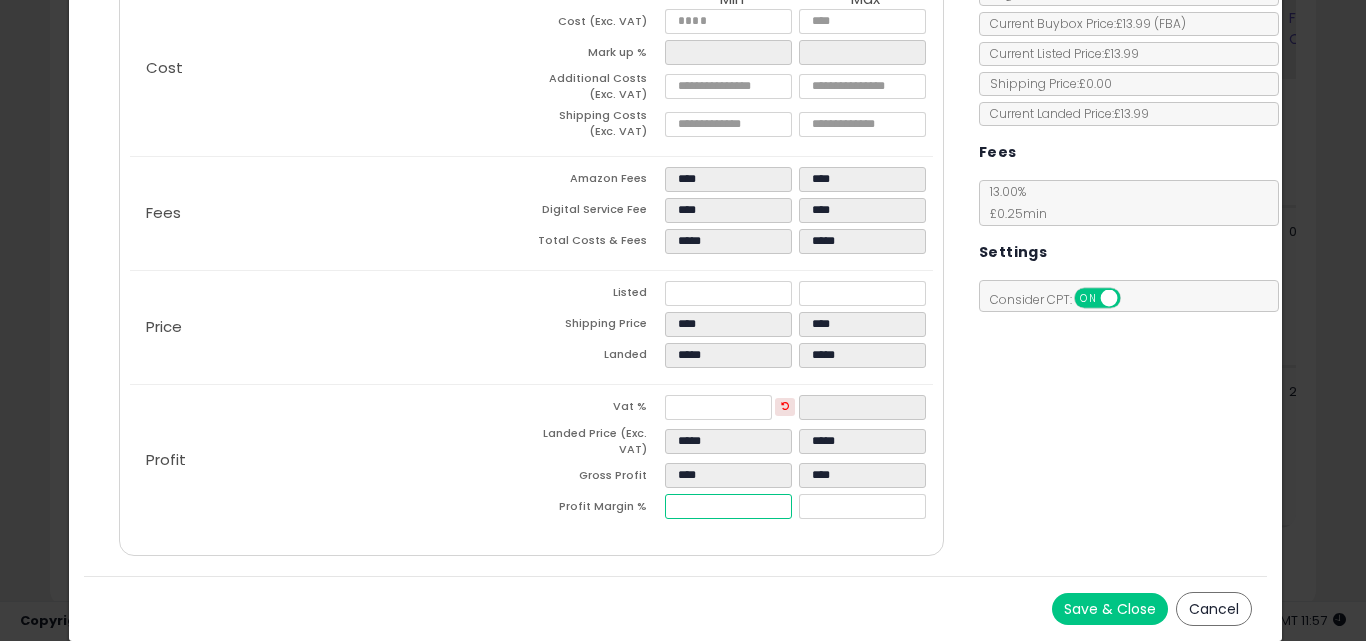 click on "****" at bounding box center [728, 506] 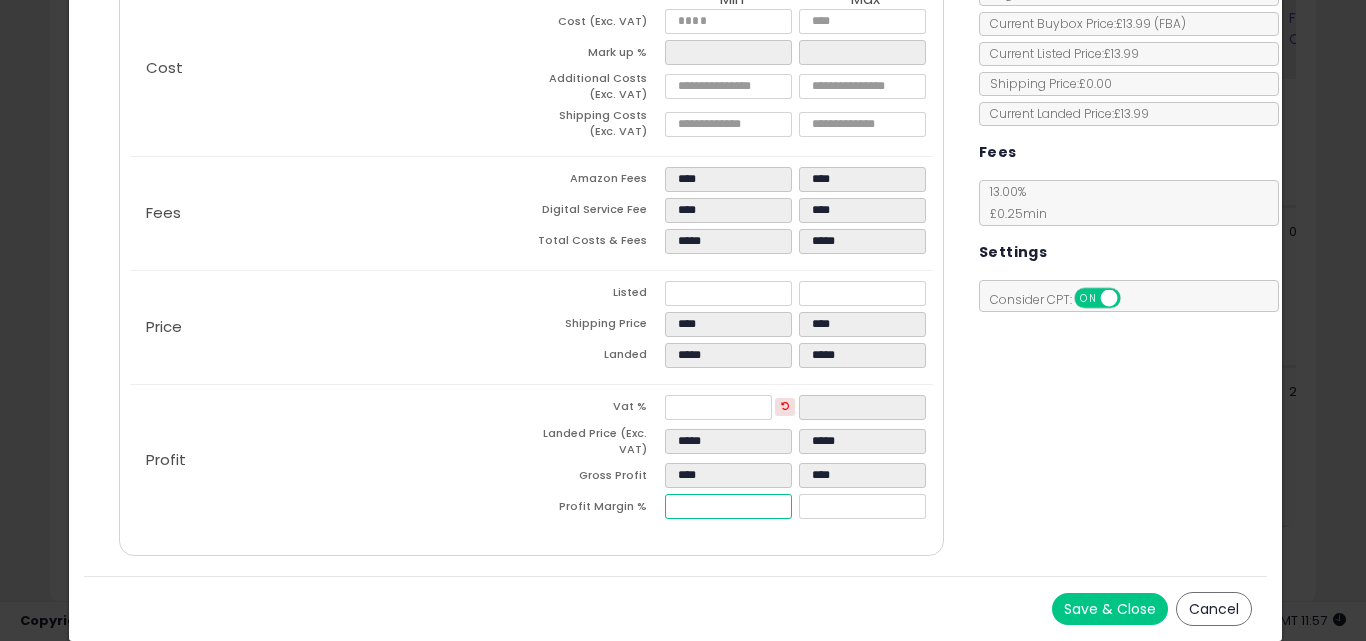click on "****" at bounding box center [728, 506] 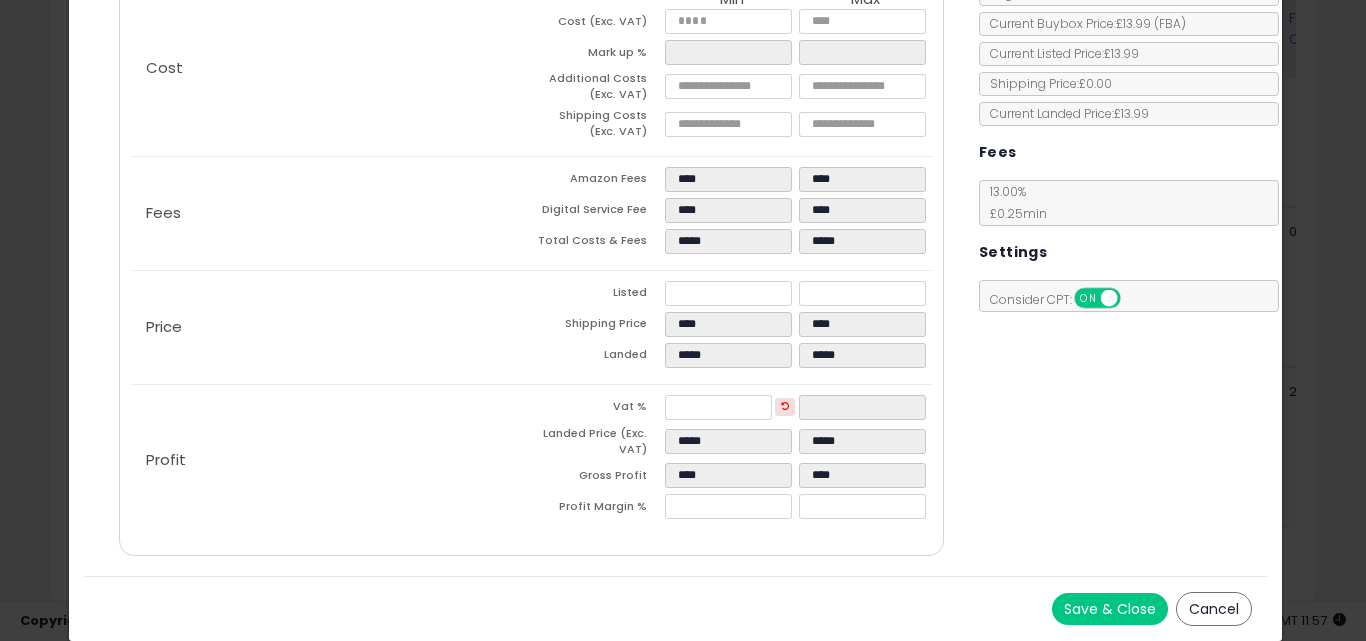 type on "****" 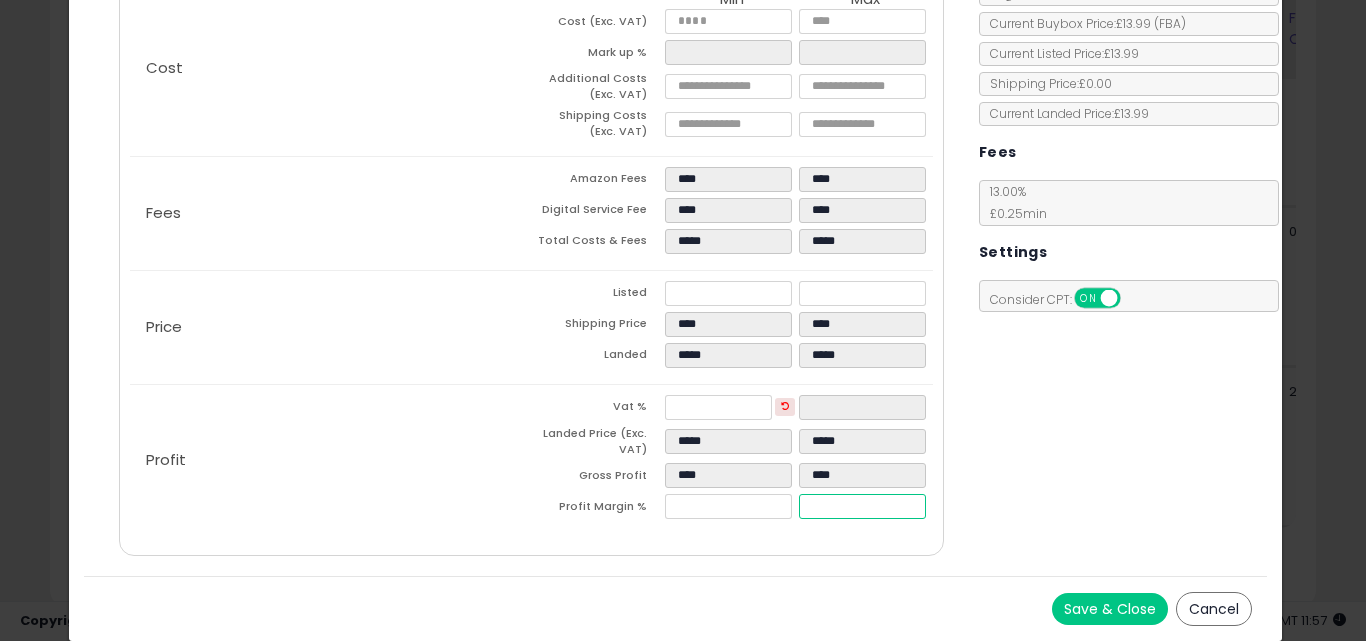 click on "****" at bounding box center [862, 506] 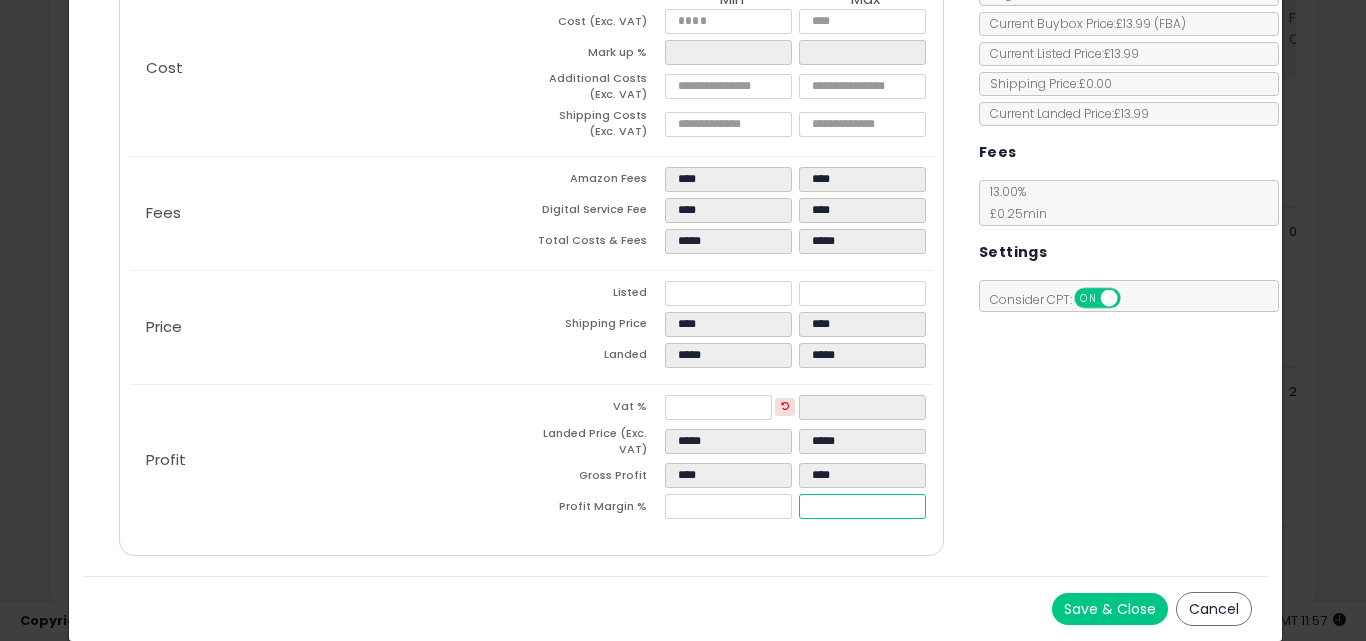 type on "**" 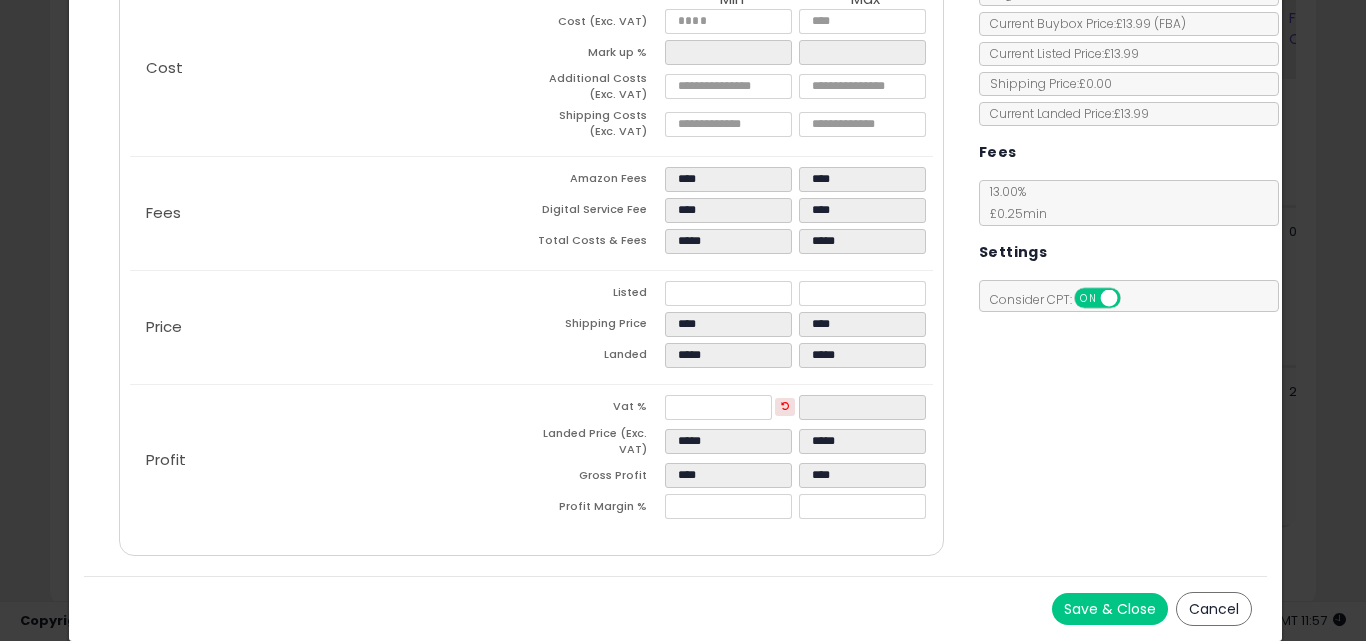 type on "*****" 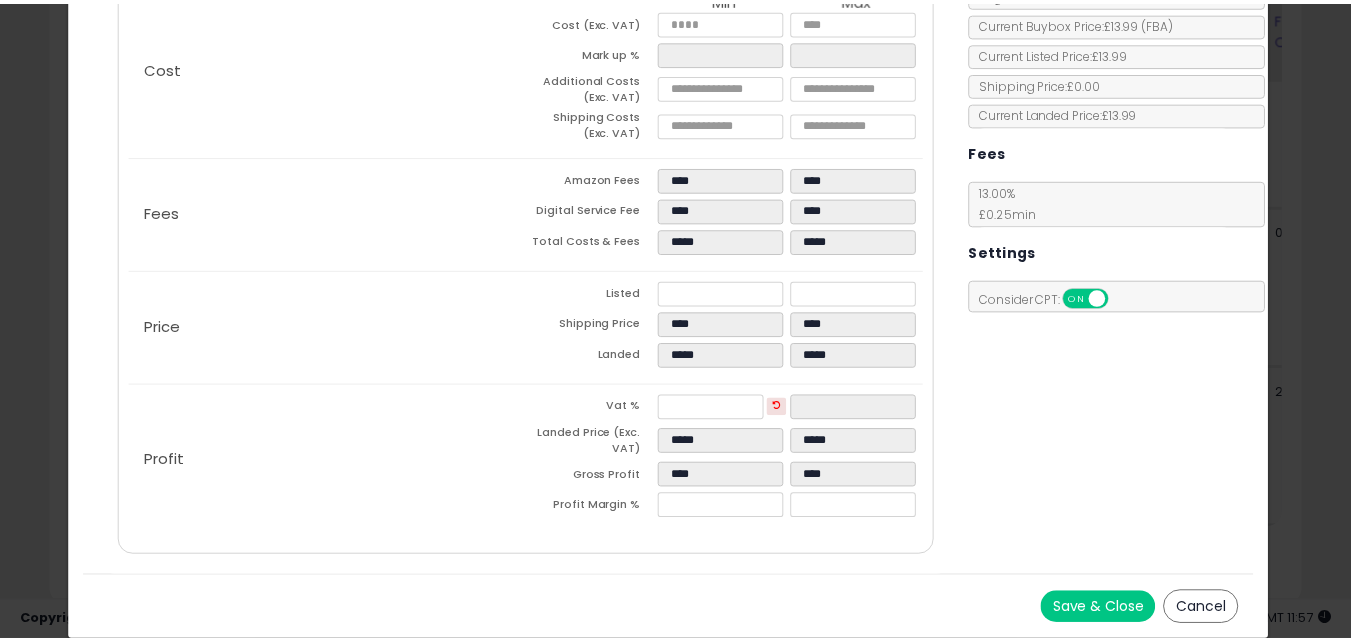 scroll, scrollTop: 0, scrollLeft: 0, axis: both 